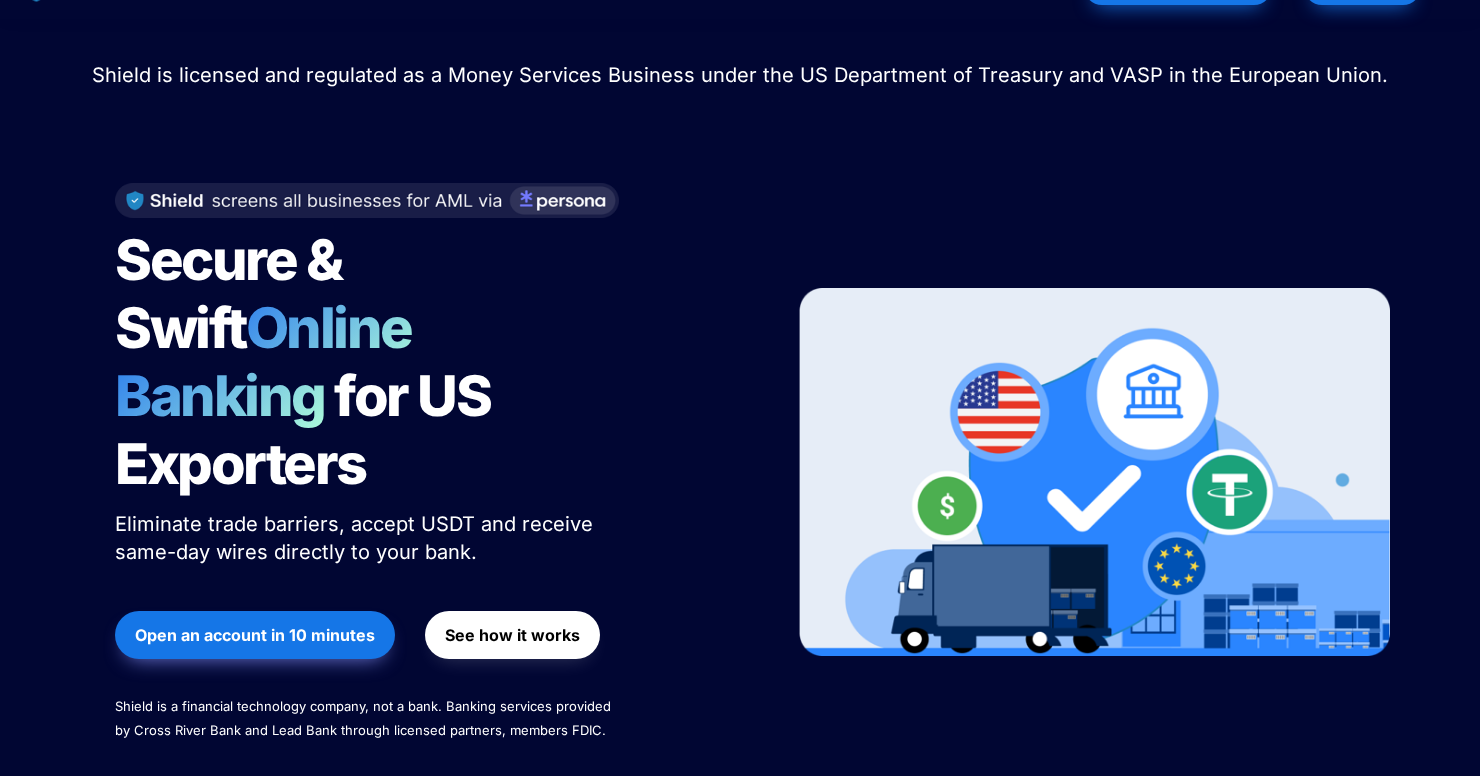 scroll, scrollTop: 41, scrollLeft: 0, axis: vertical 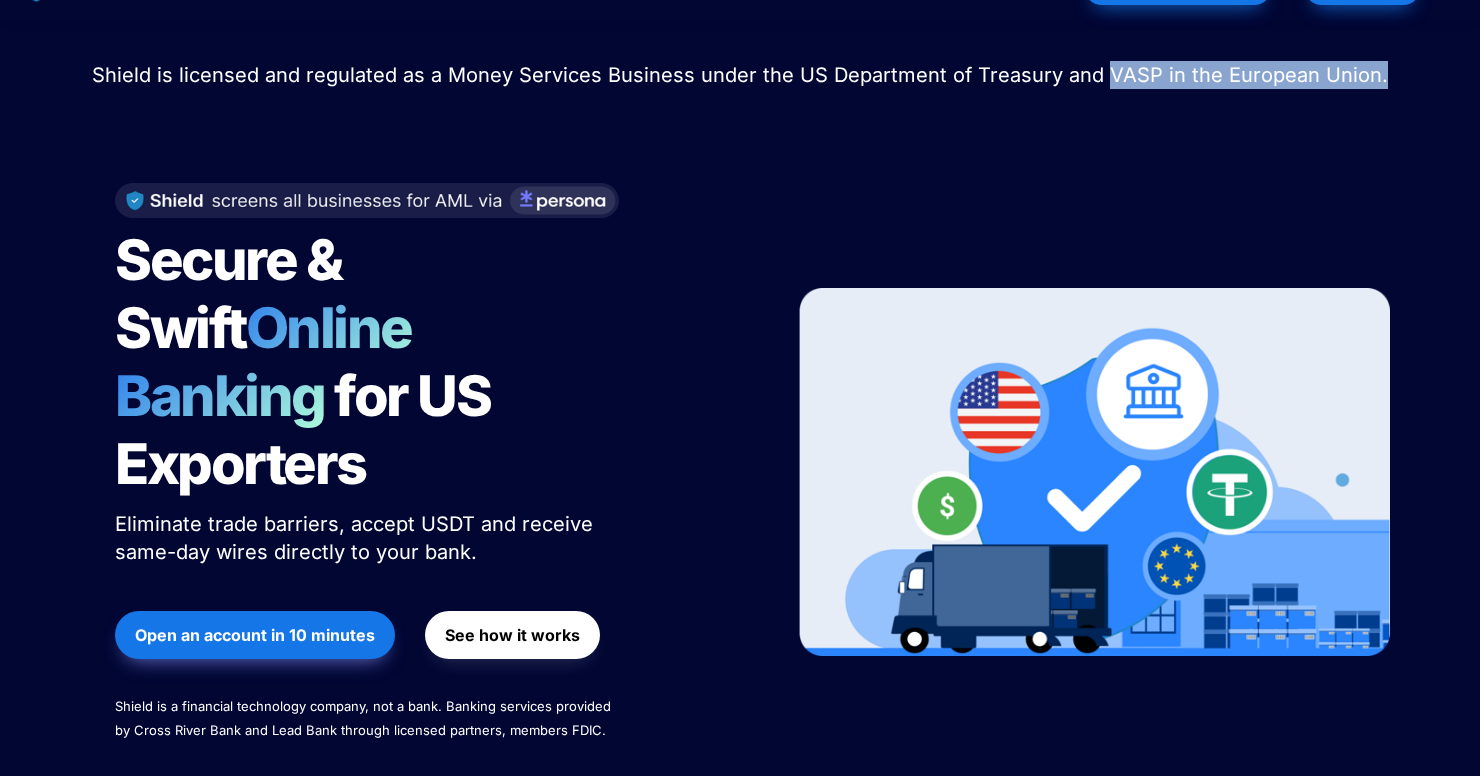 drag, startPoint x: 1103, startPoint y: 80, endPoint x: 1423, endPoint y: 101, distance: 320.68832 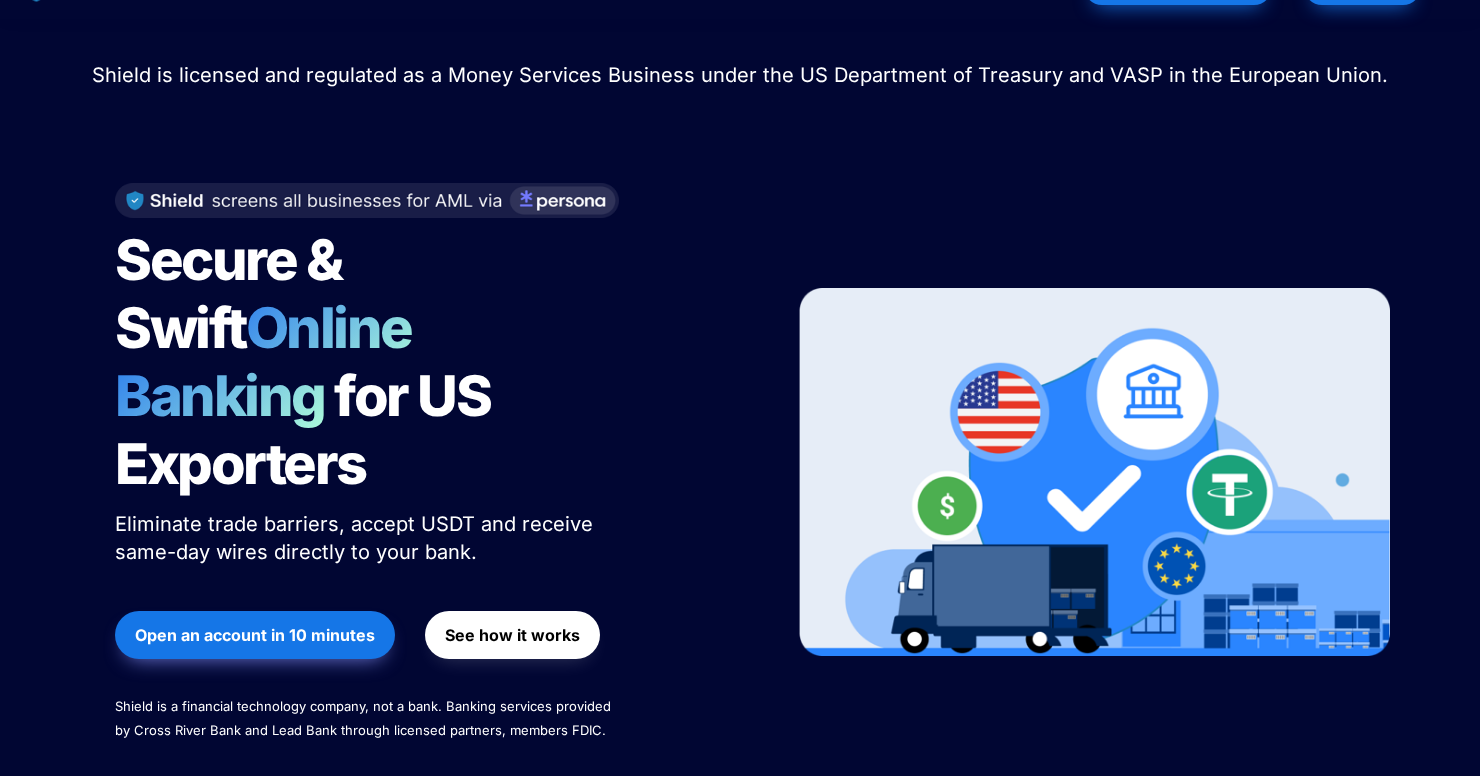 click at bounding box center (1094, 472) 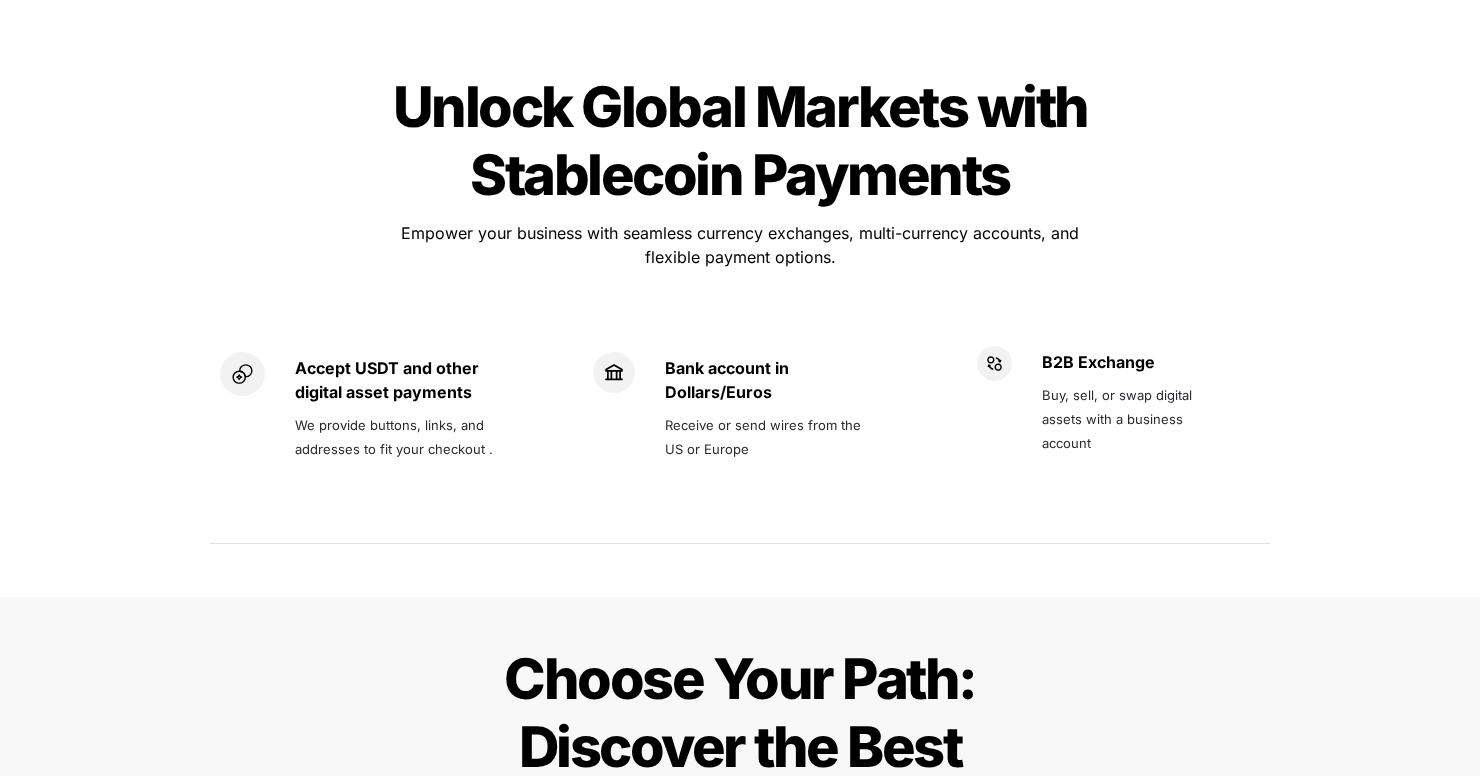 scroll, scrollTop: 624, scrollLeft: 0, axis: vertical 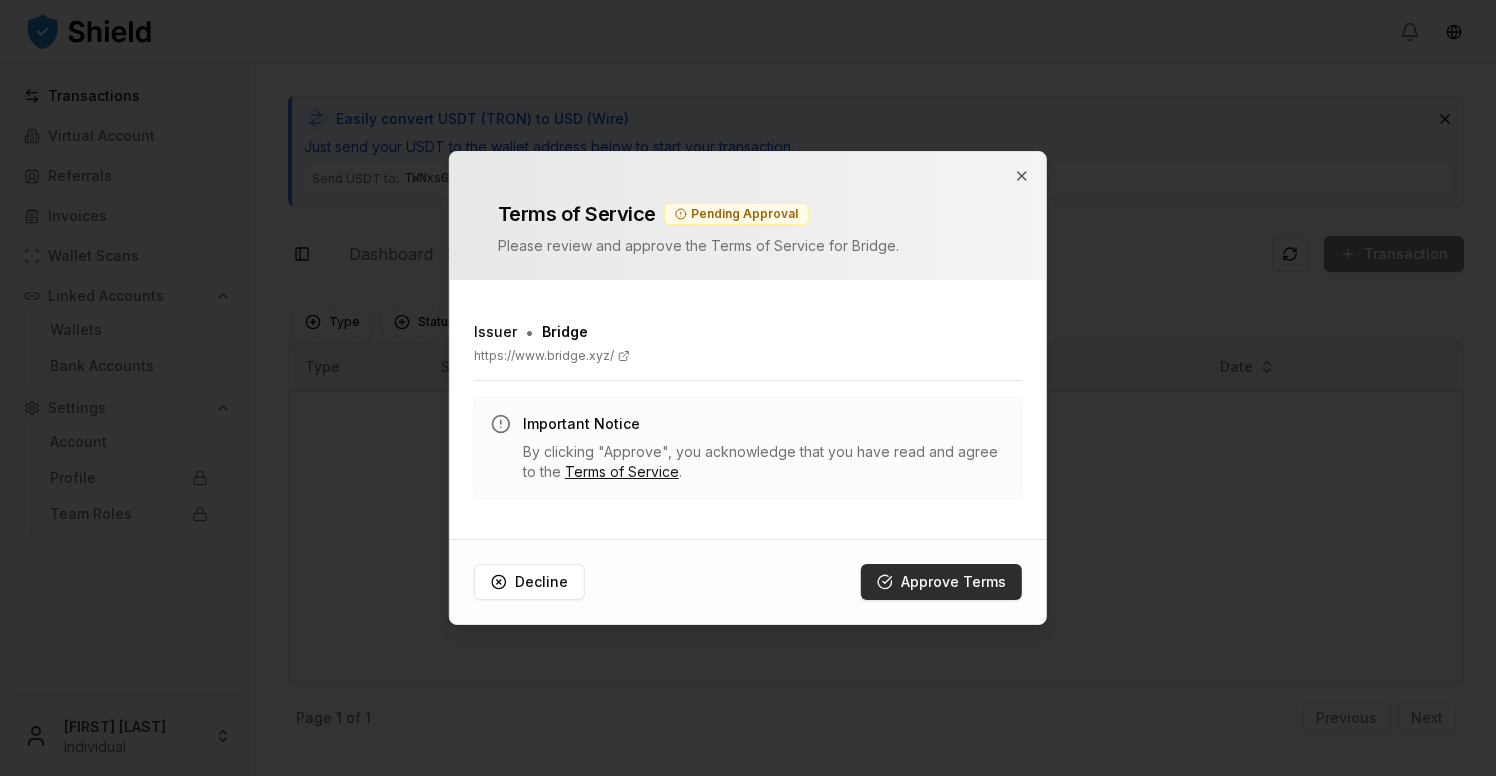 click on "Approve Terms" at bounding box center (941, 582) 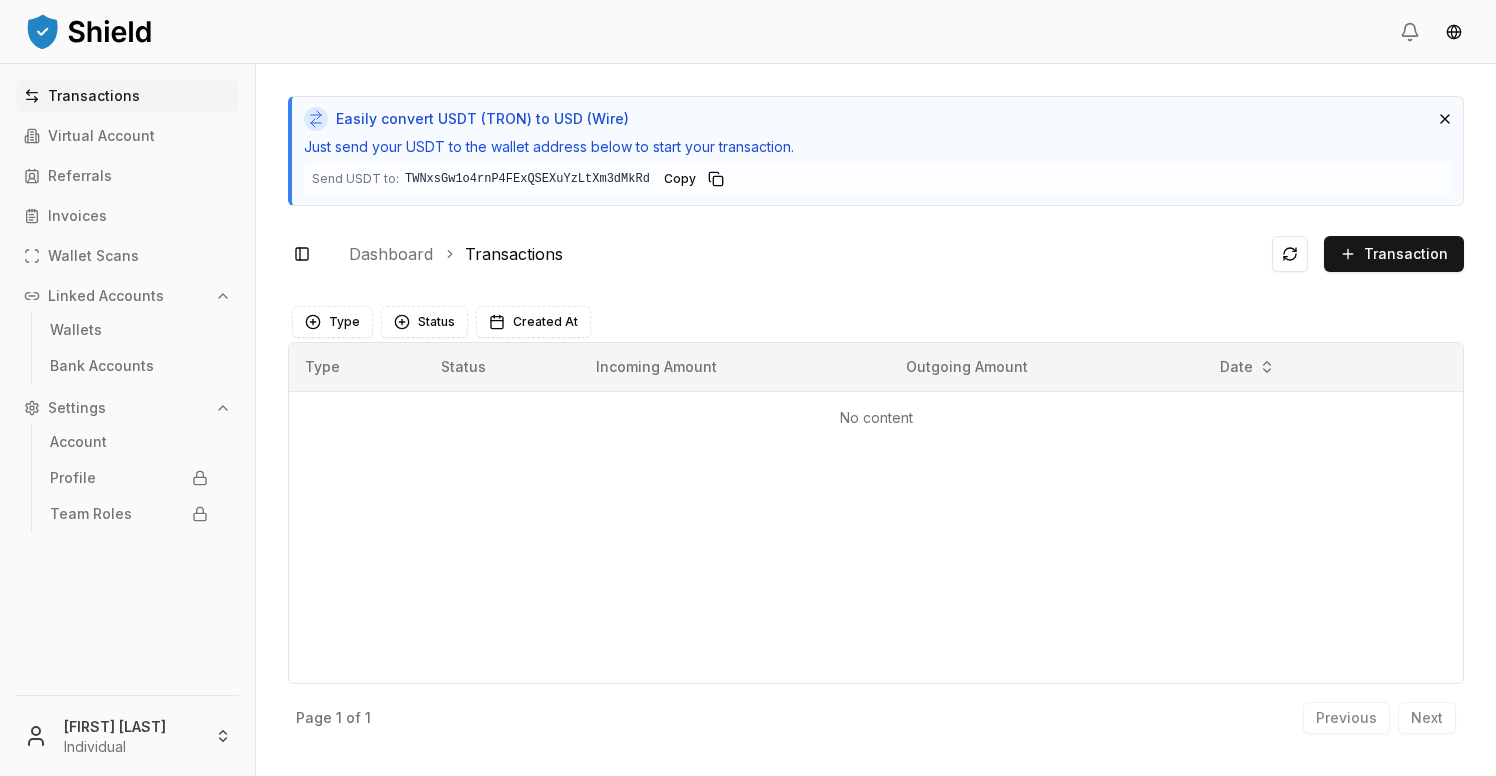 click on "Transactions" at bounding box center (127, 96) 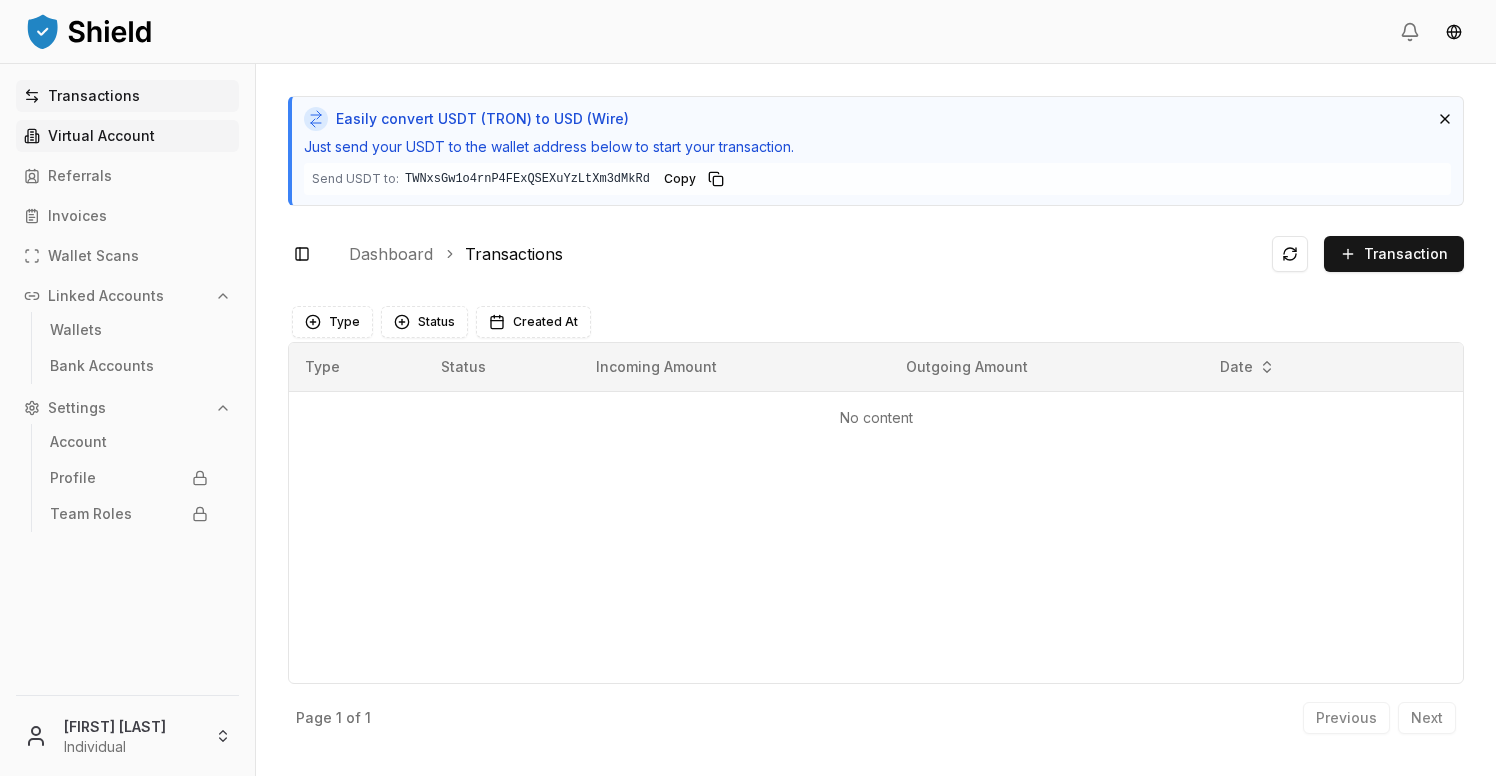 click on "Virtual Account" at bounding box center (127, 136) 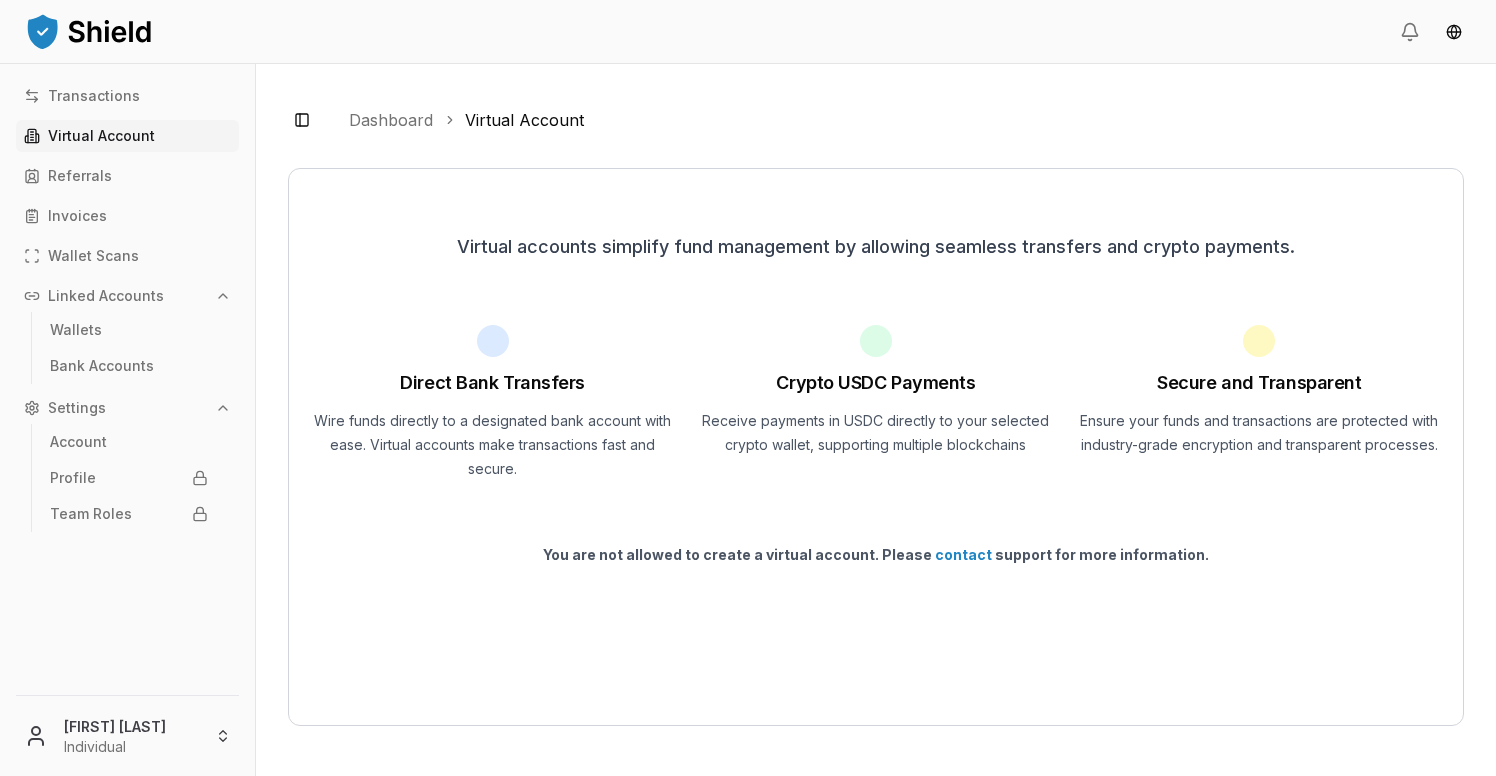 scroll, scrollTop: 0, scrollLeft: 0, axis: both 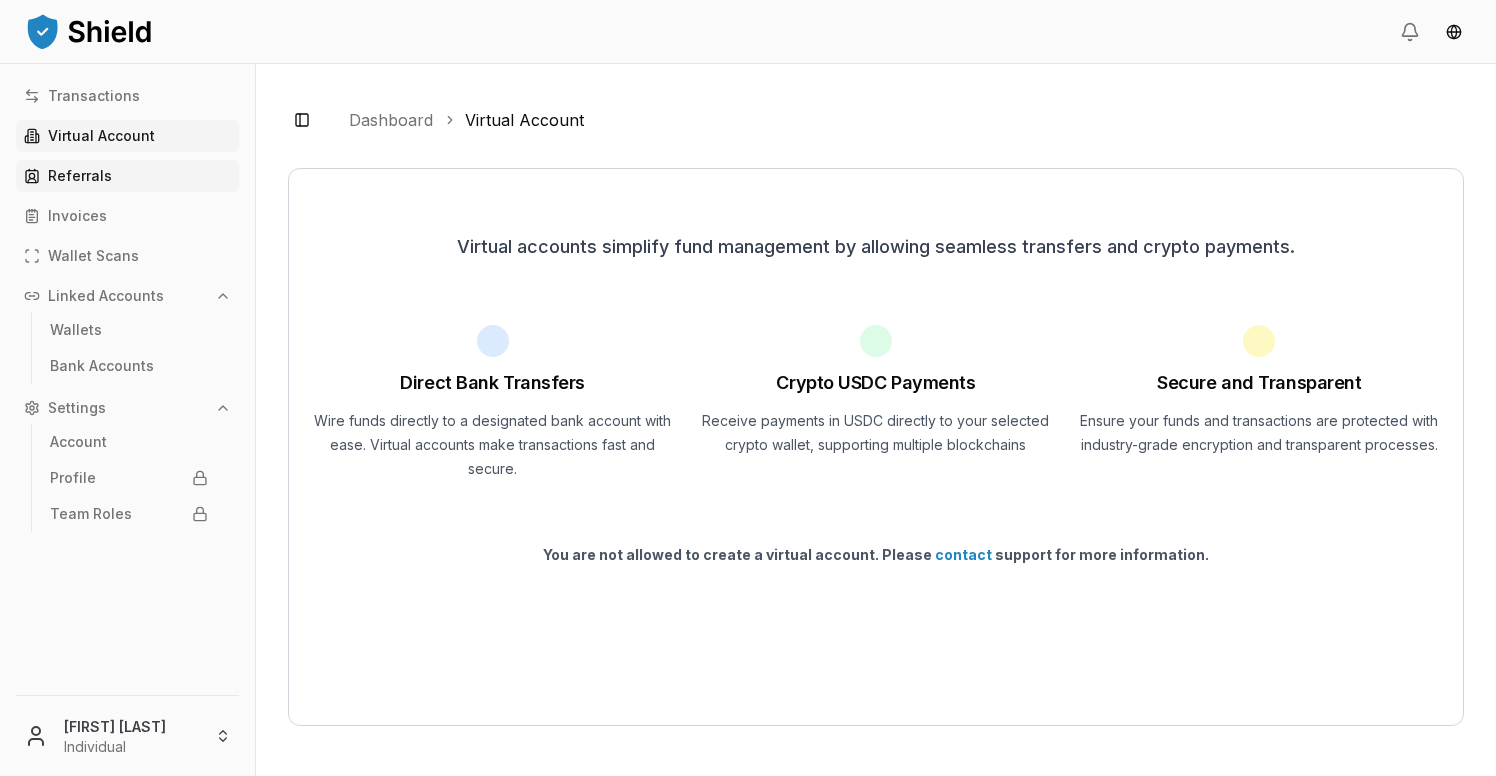 click on "Referrals" at bounding box center (127, 176) 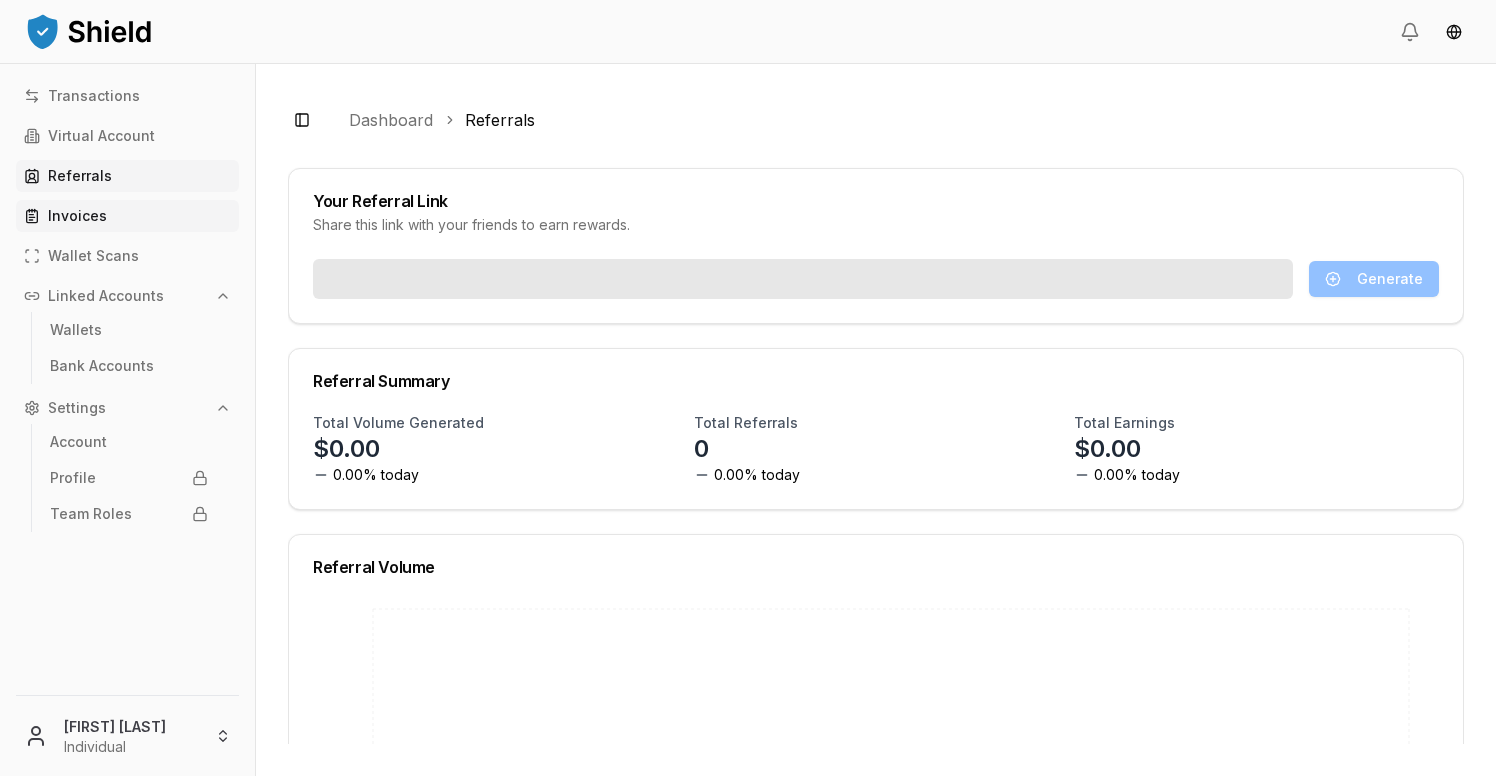 click on "Invoices" at bounding box center [127, 216] 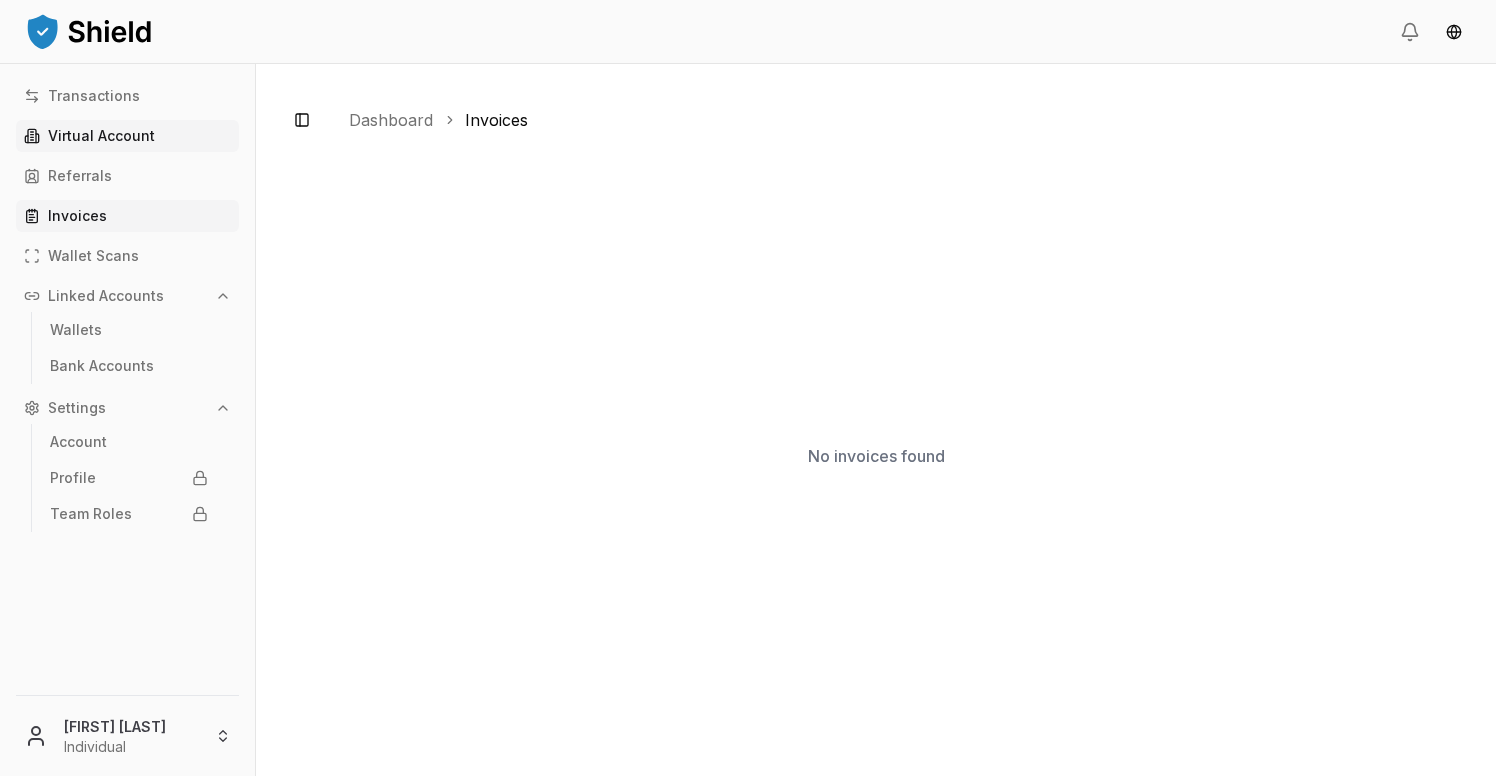 click on "Virtual Account" at bounding box center [101, 136] 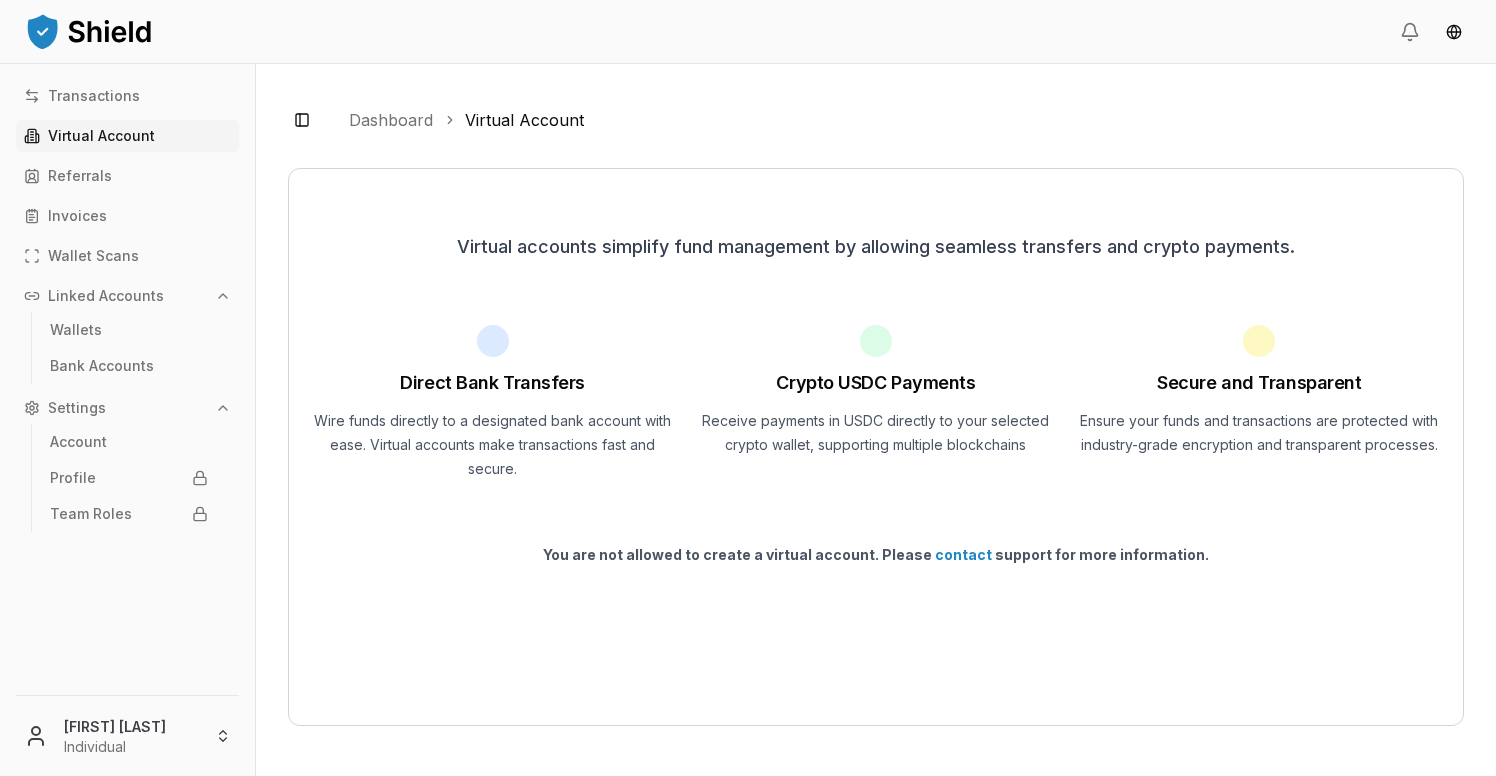 click on "contact" at bounding box center (963, 554) 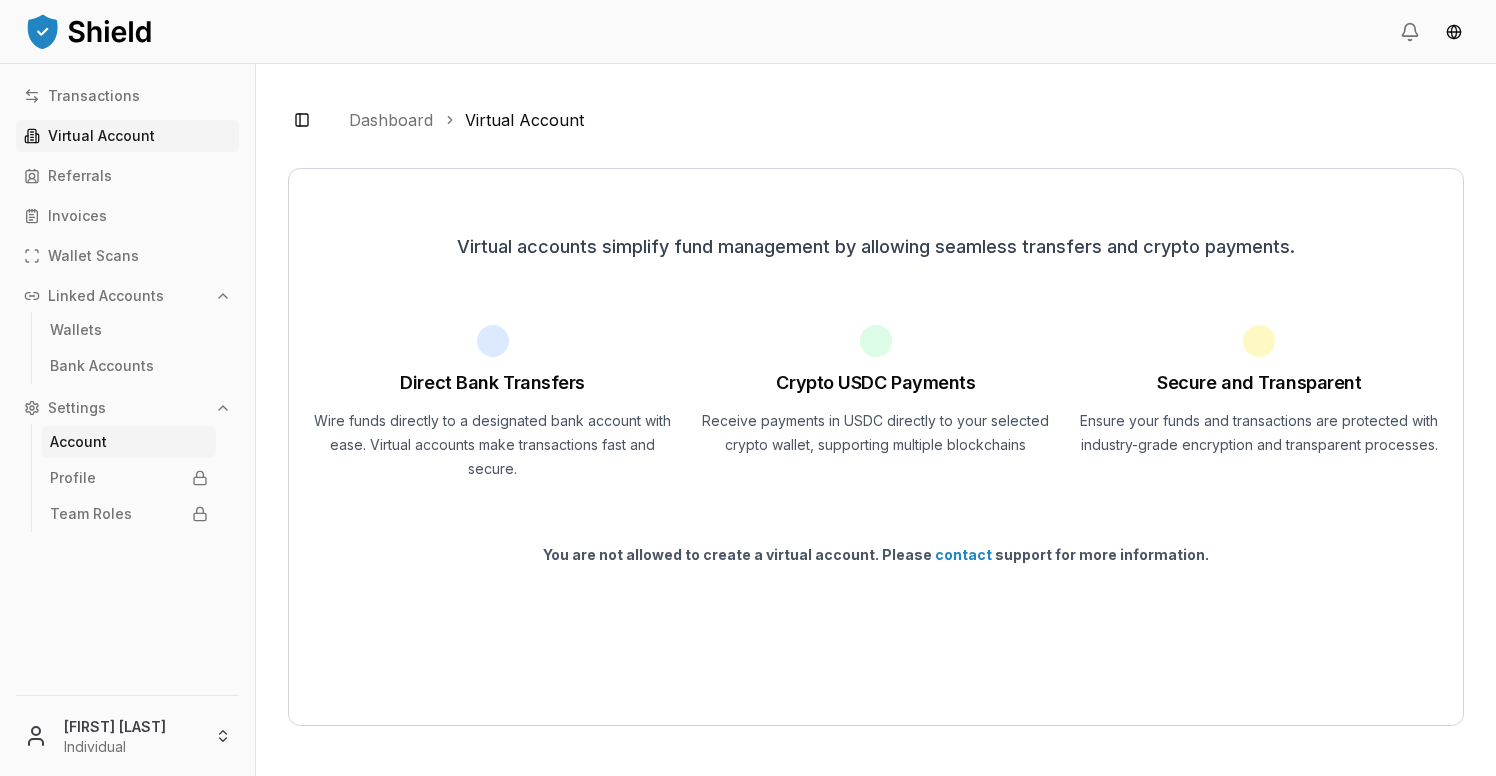 click on "Account" at bounding box center (129, 442) 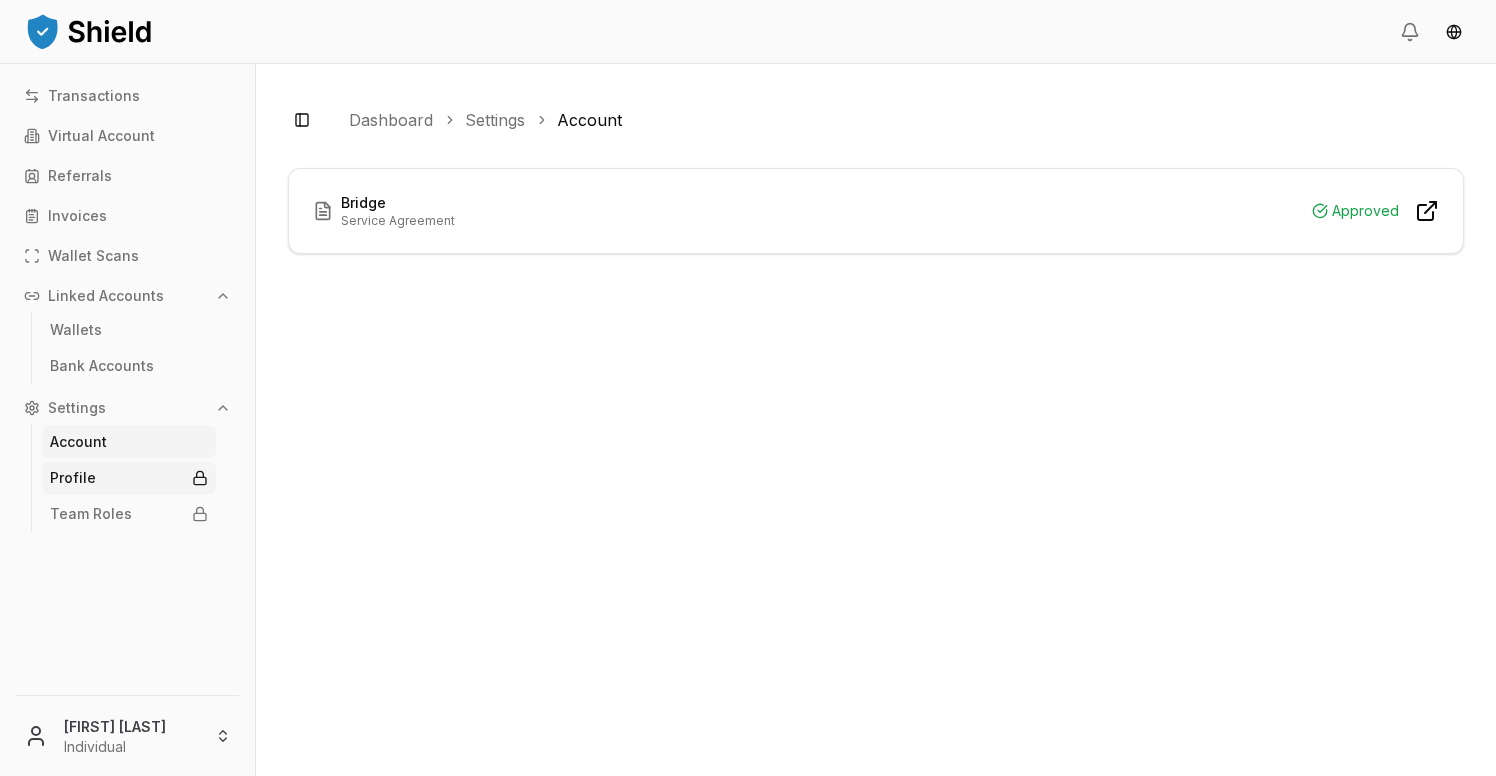 click on "Profile" at bounding box center (129, 478) 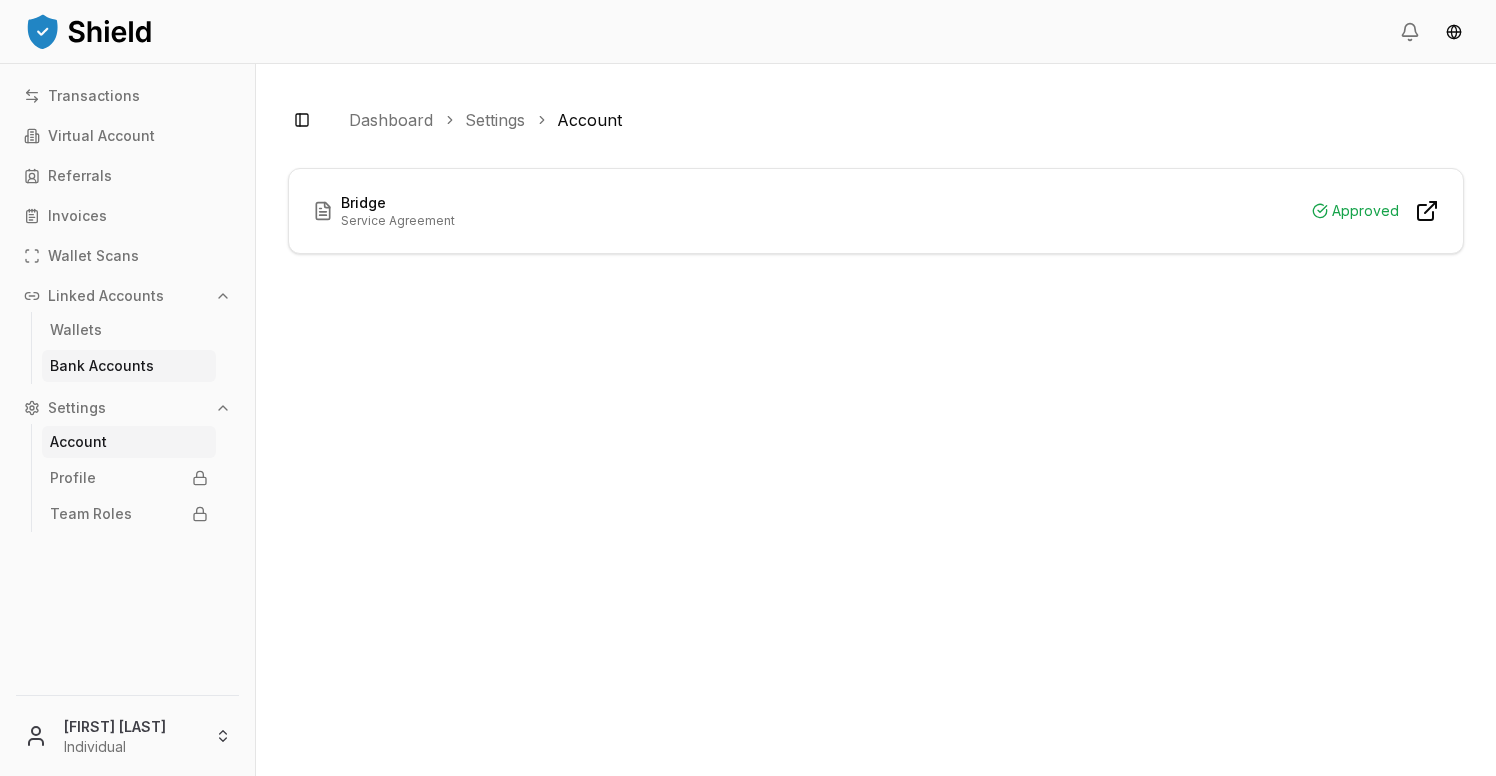 click on "Bank Accounts" at bounding box center (129, 366) 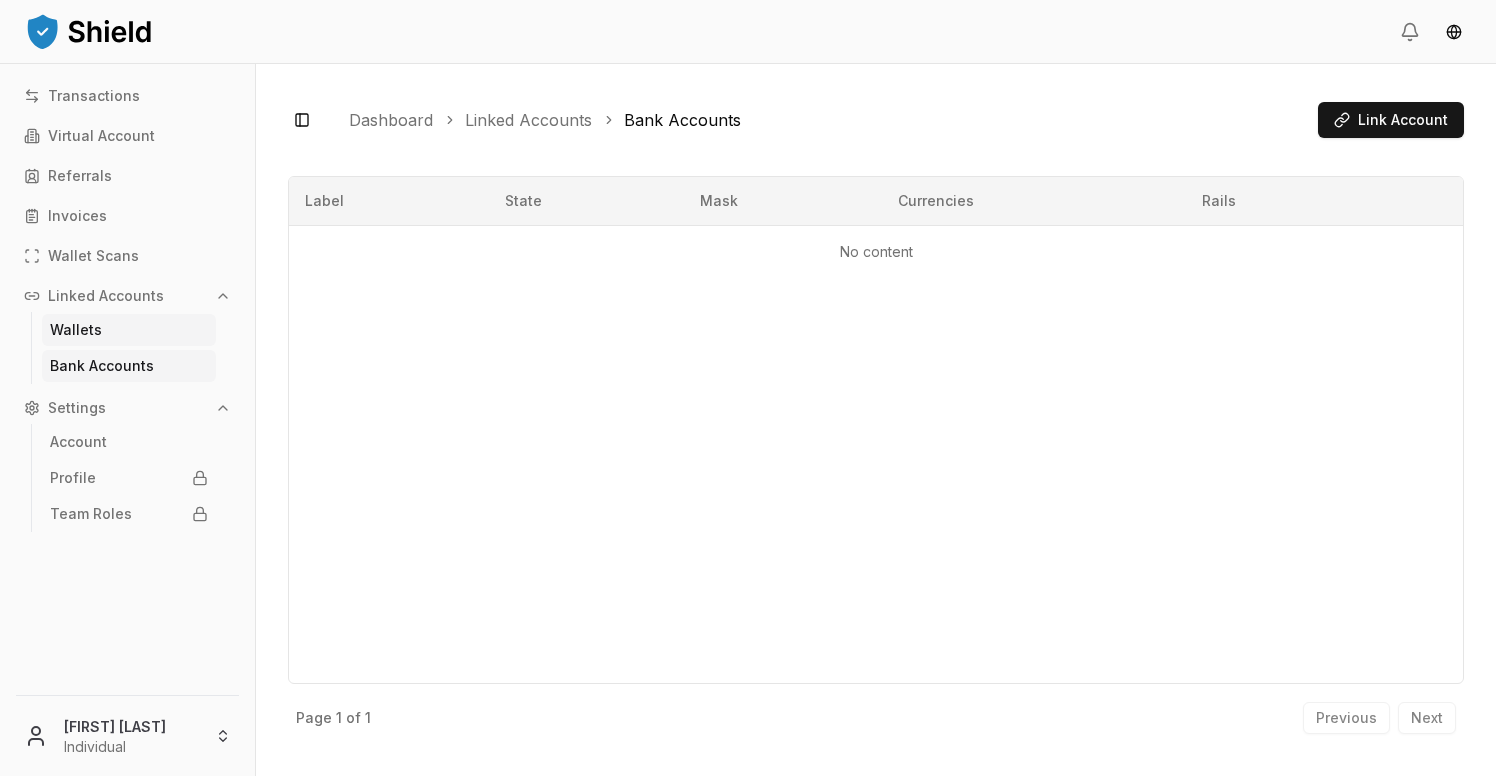 click on "Wallets" at bounding box center [129, 330] 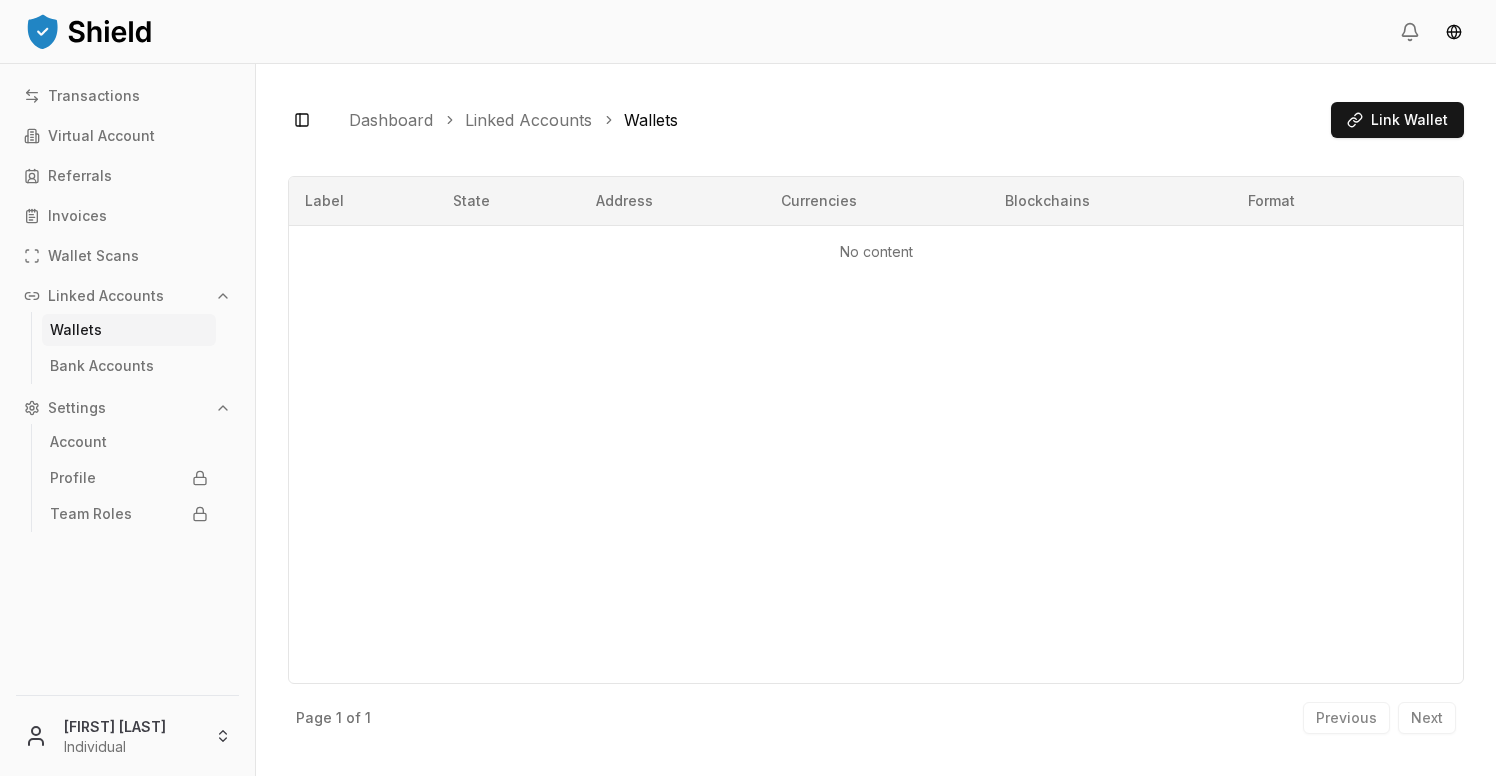 click on "Wallets" at bounding box center [76, 330] 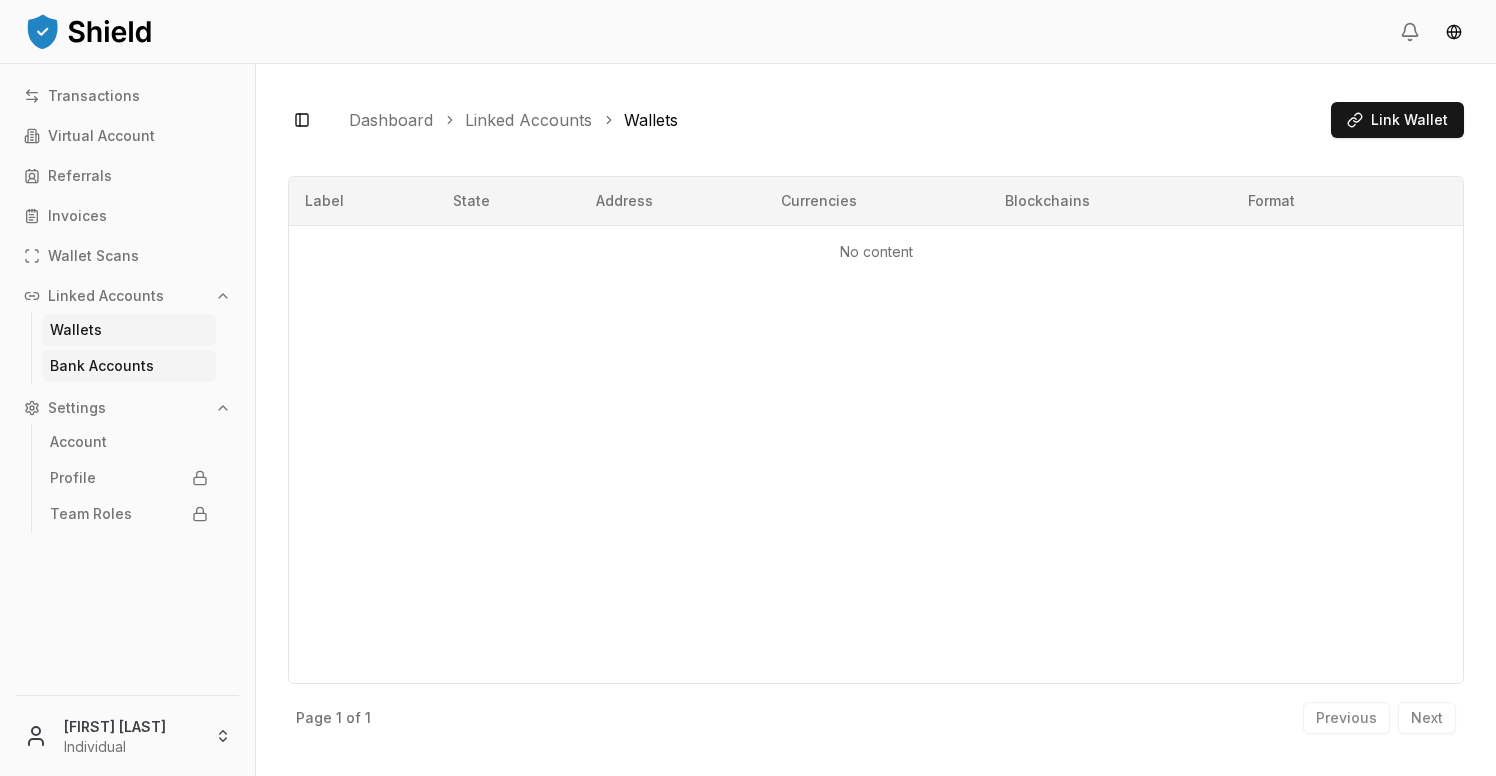 click on "Bank Accounts" at bounding box center [102, 366] 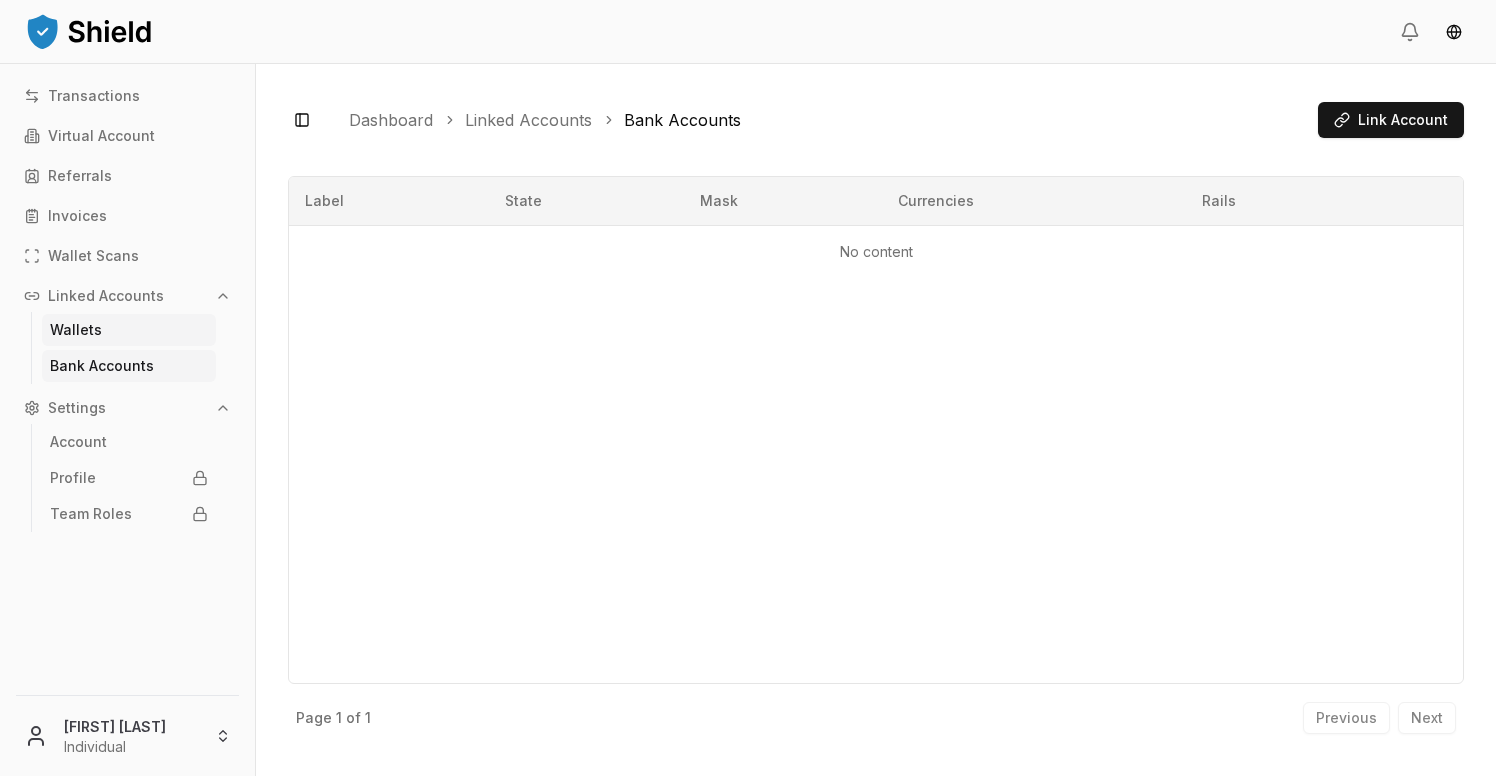 click on "Wallets" at bounding box center [76, 330] 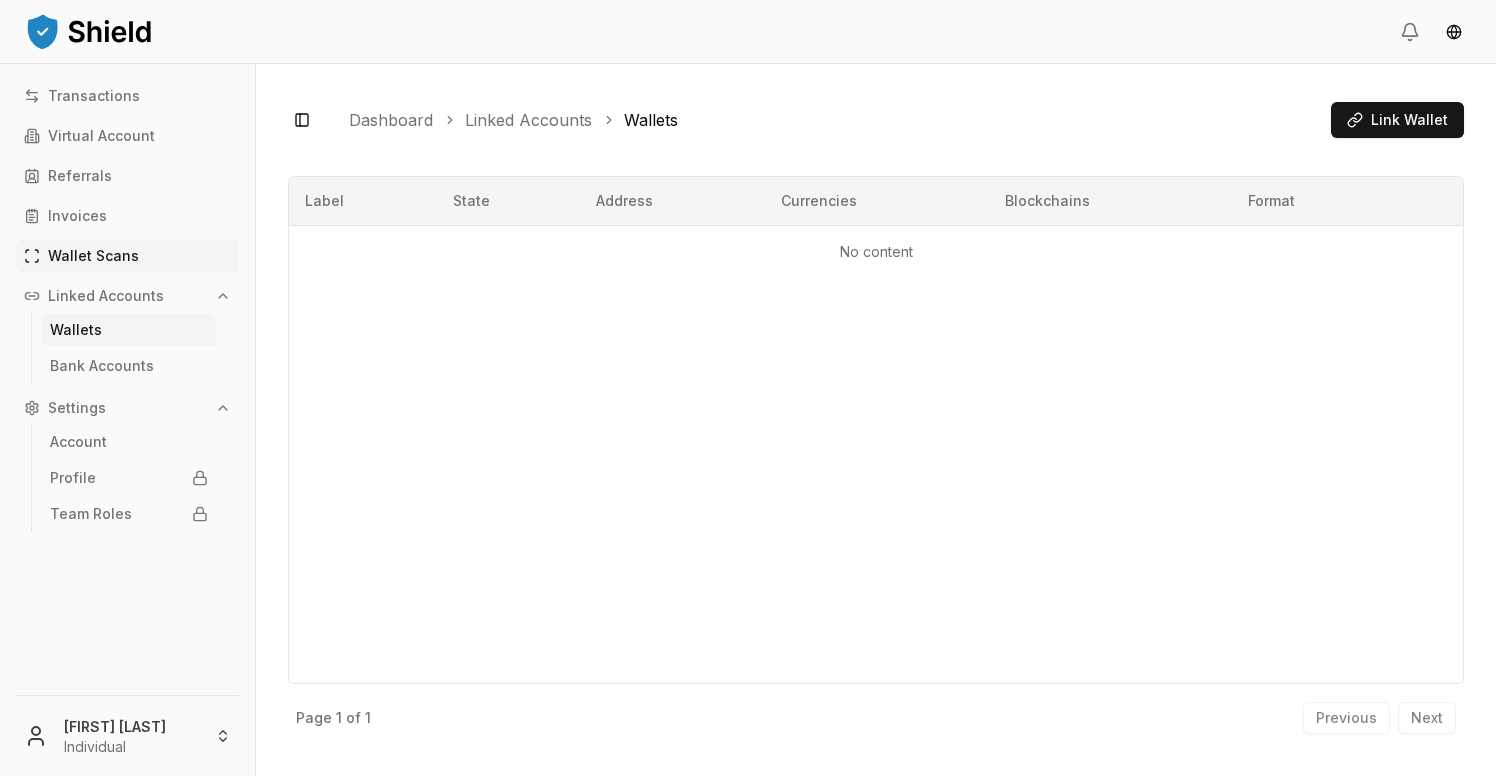 click on "Wallet Scans" at bounding box center [93, 256] 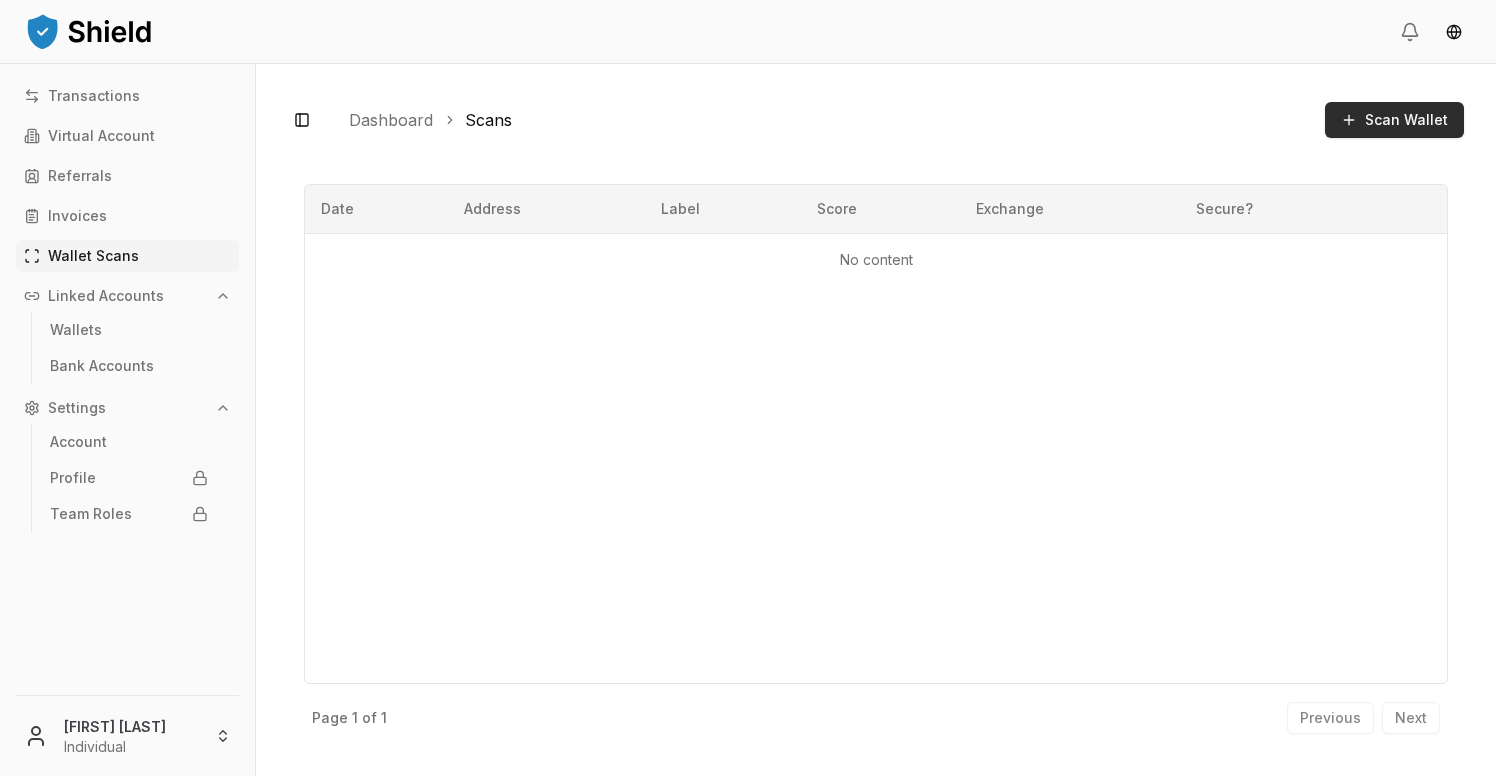 click on "Scan Wallet" at bounding box center [1406, 120] 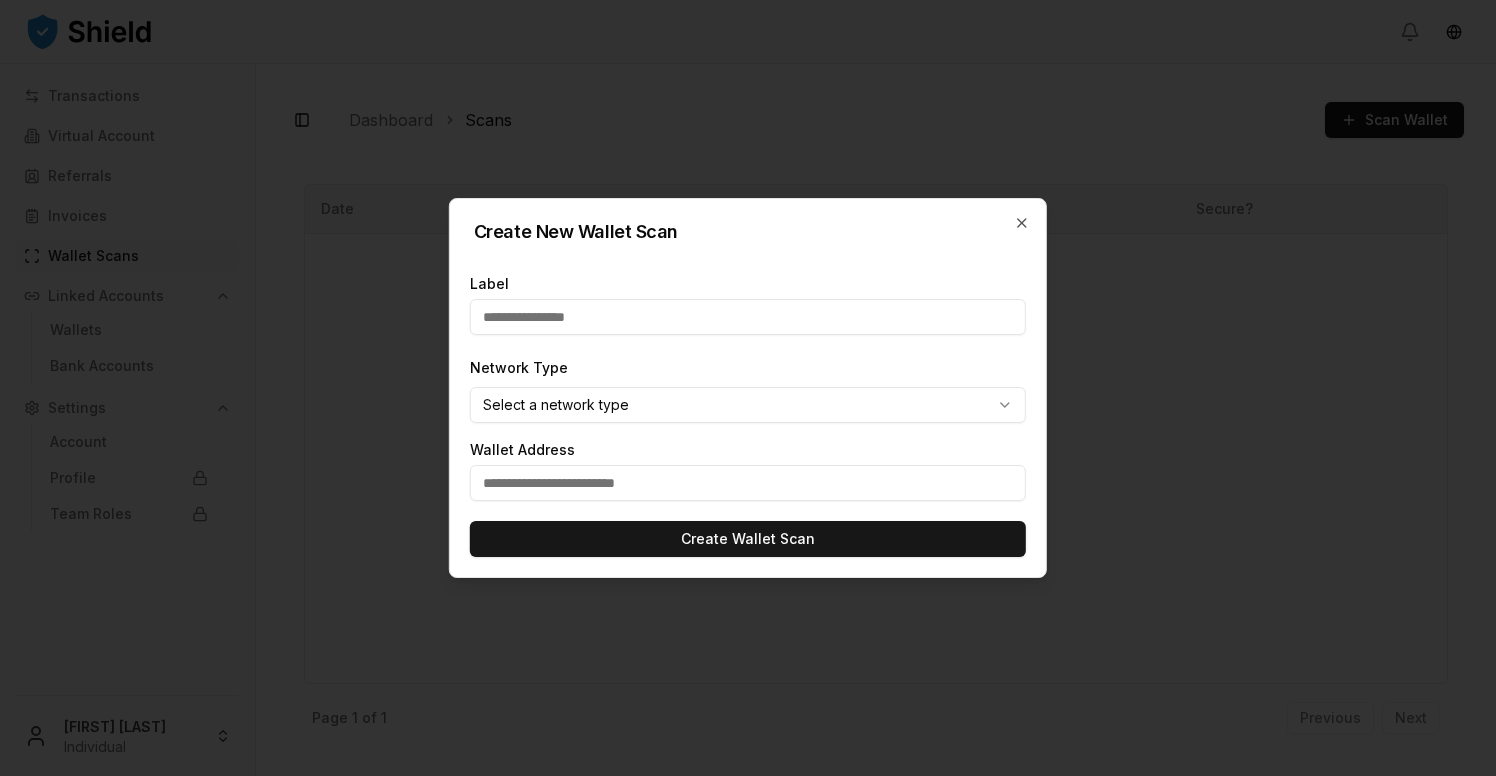 click on "Transactions Virtual Account Referrals Invoices Wallet Scans Linked Accounts Wallets Bank Accounts Settings Account Profile Team Roles [FIRST] [LAST] Individual Toggle Sidebar Dashboard Scans Scan Wallet No content Date Address Label Score Exchange Secure? No content Page 1 of 1 Previous Next Create New Wallet Scan Label Network Type Select a network type ******* ******** ******** **** ******* ****** ******* Wallet Address Create Wallet Scan Close" at bounding box center (748, 388) 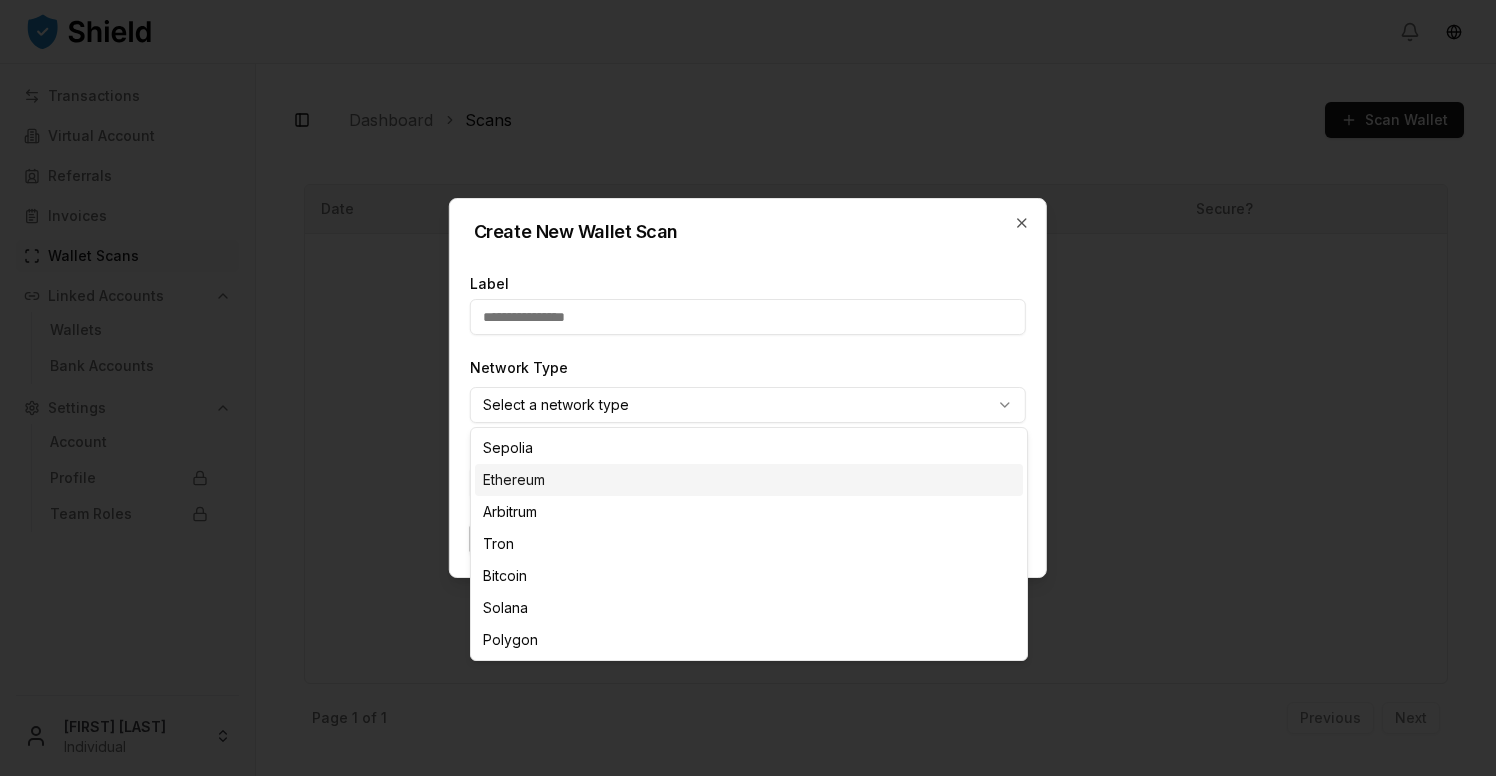 select on "********" 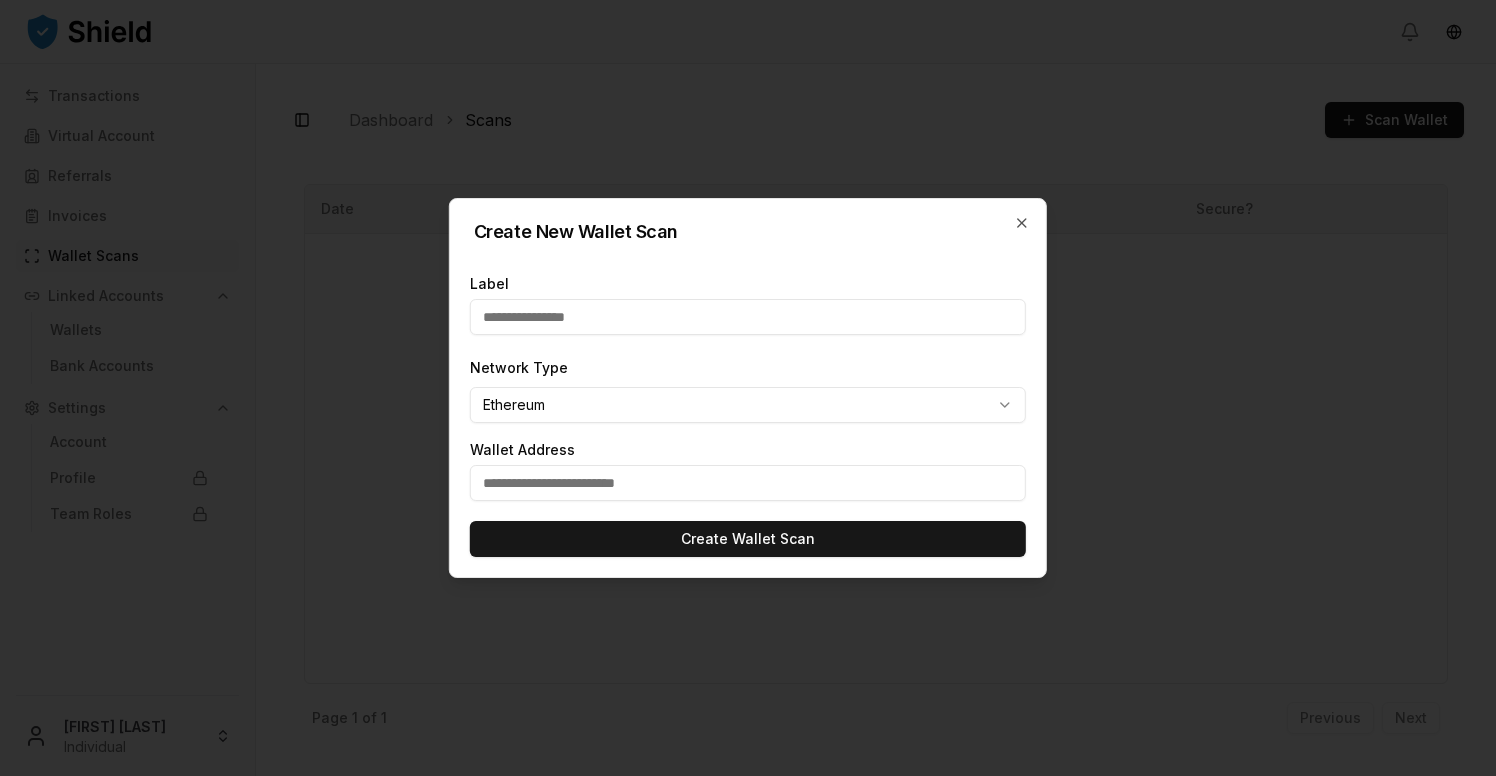 click at bounding box center [748, 317] 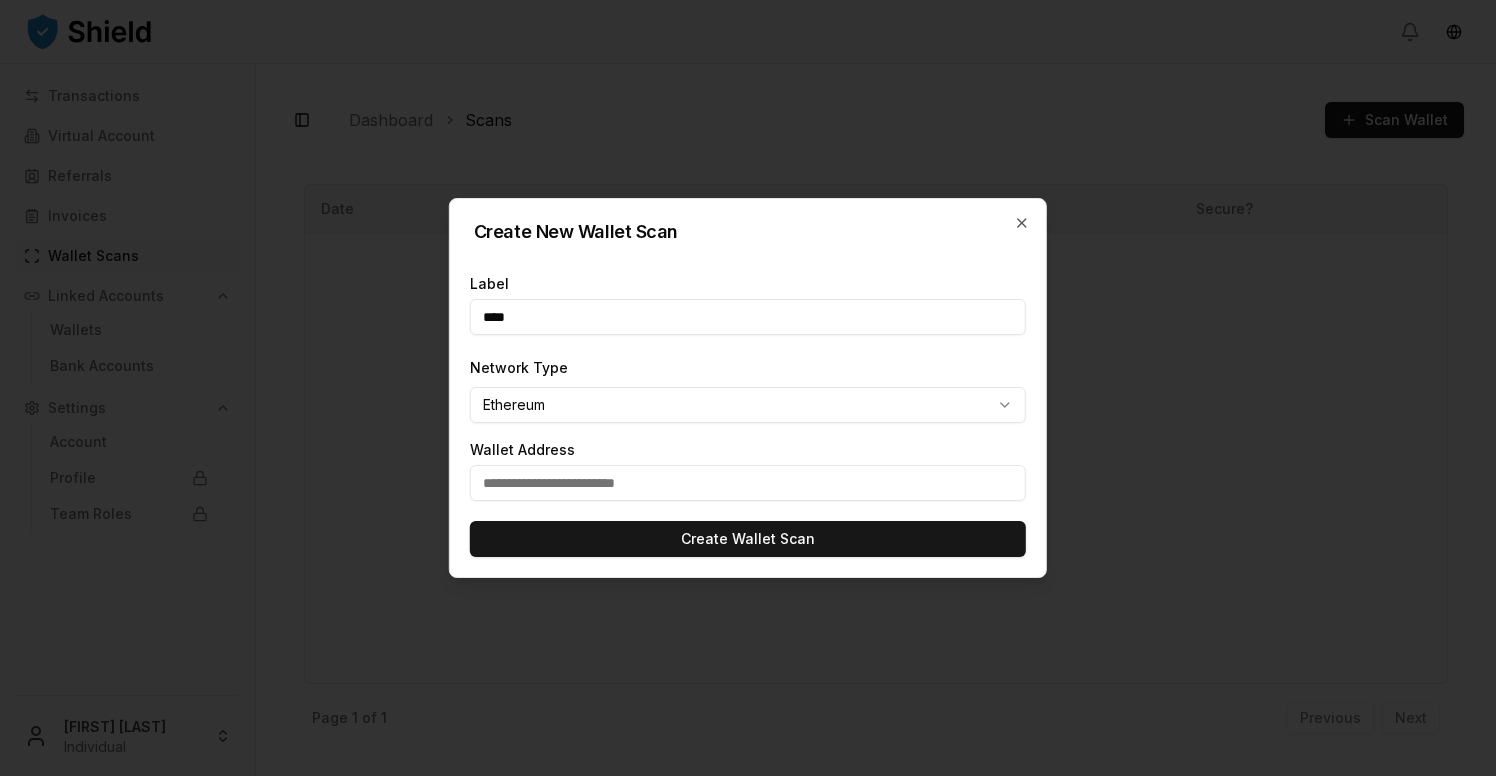 type on "****" 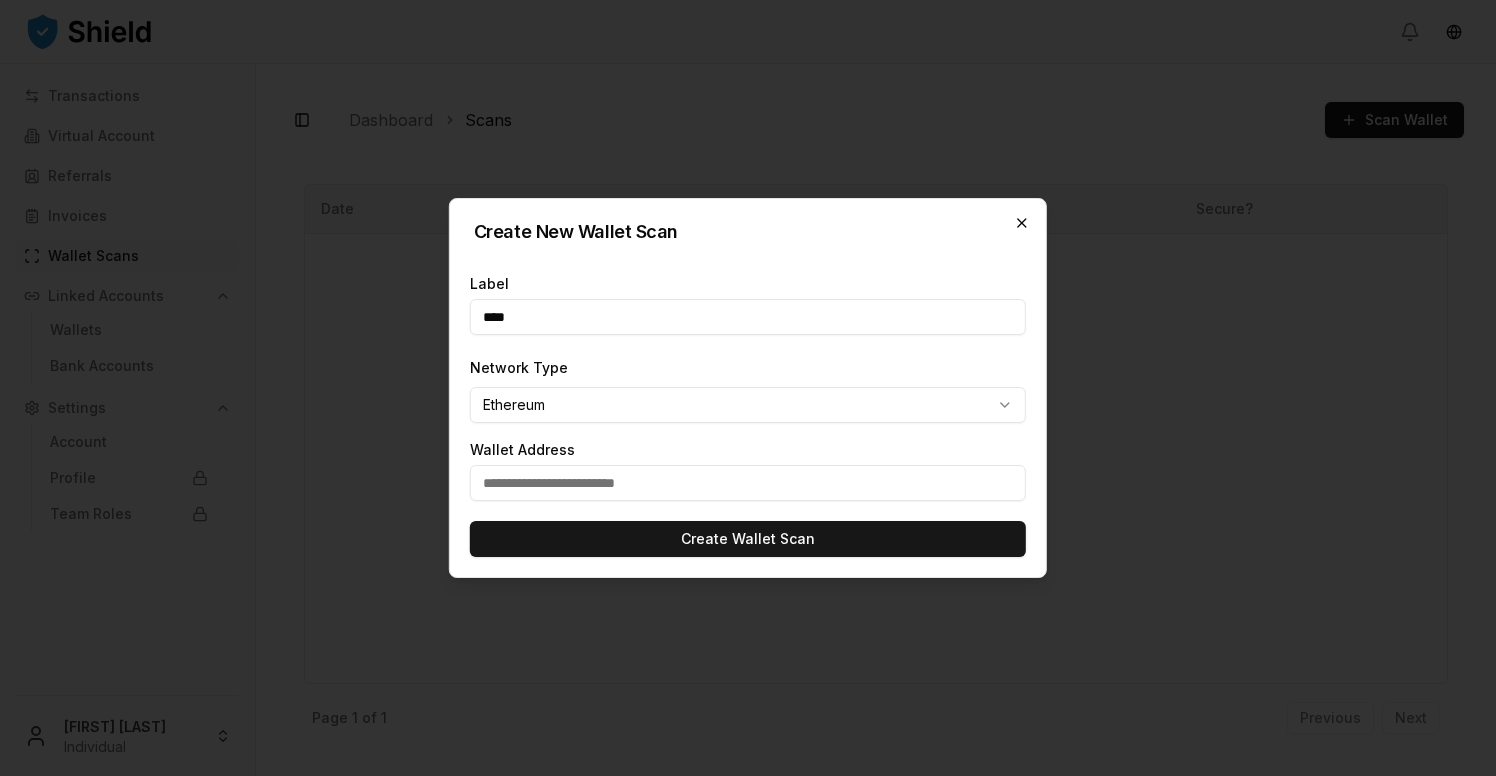 click 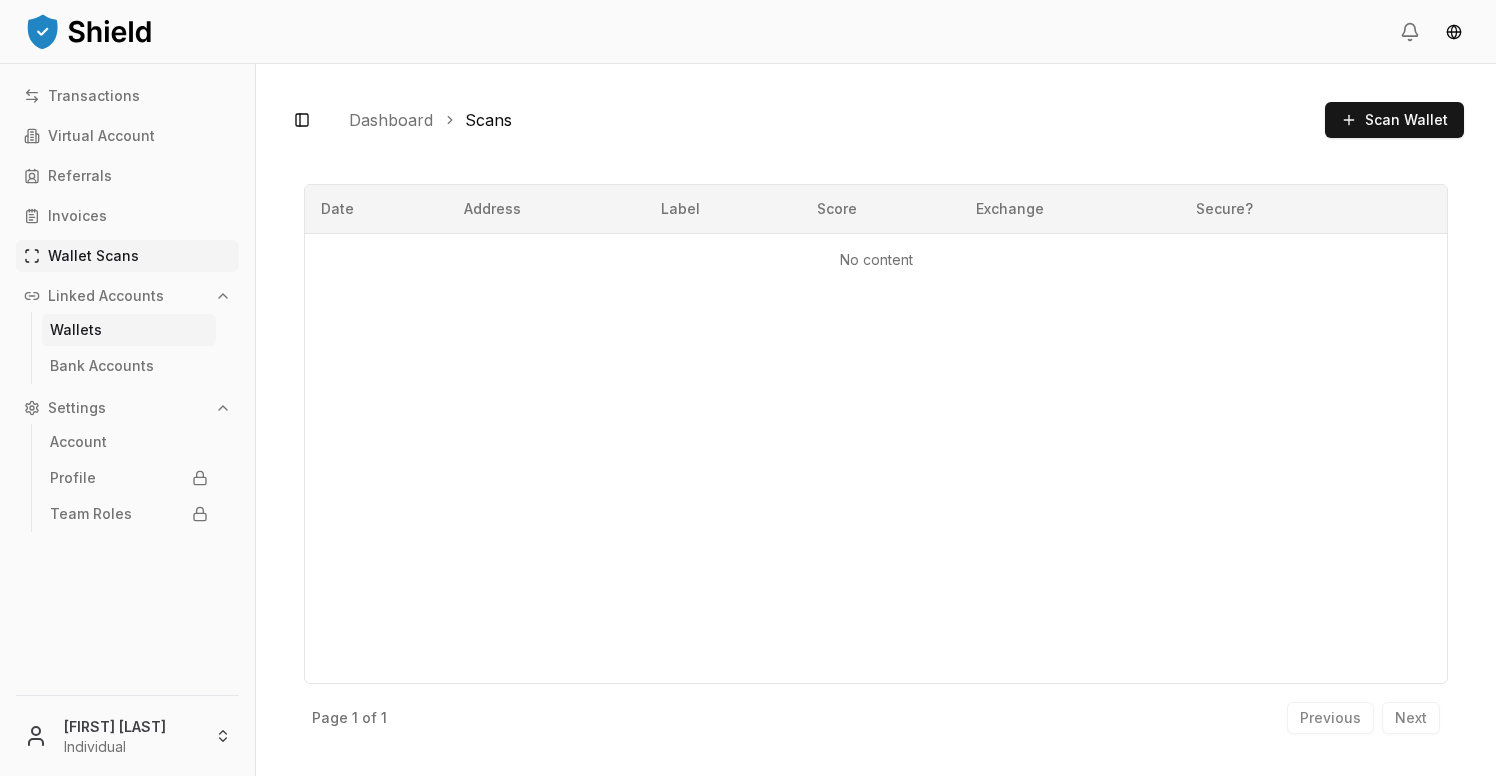 click on "Wallets" at bounding box center [129, 330] 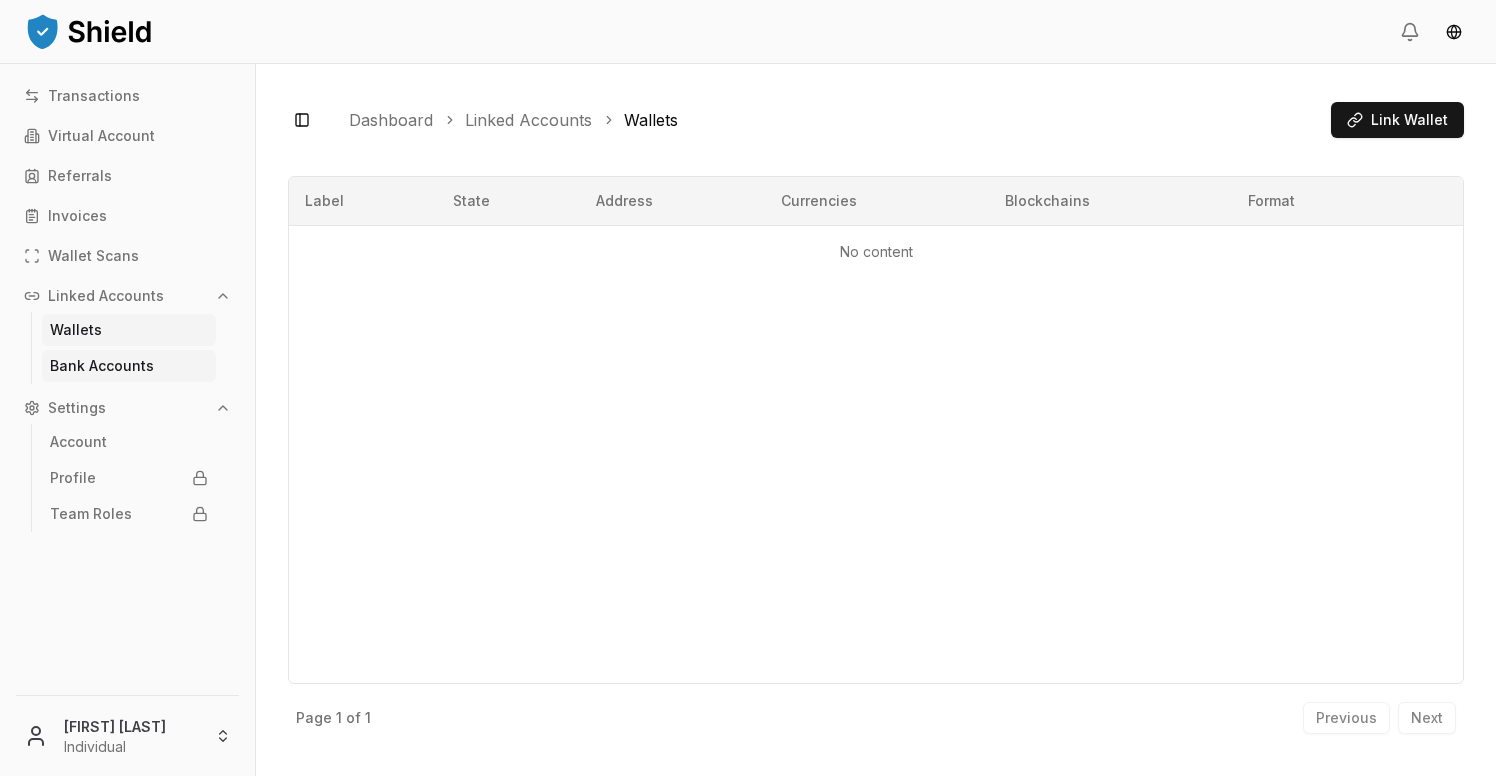 click on "Bank Accounts" at bounding box center [102, 366] 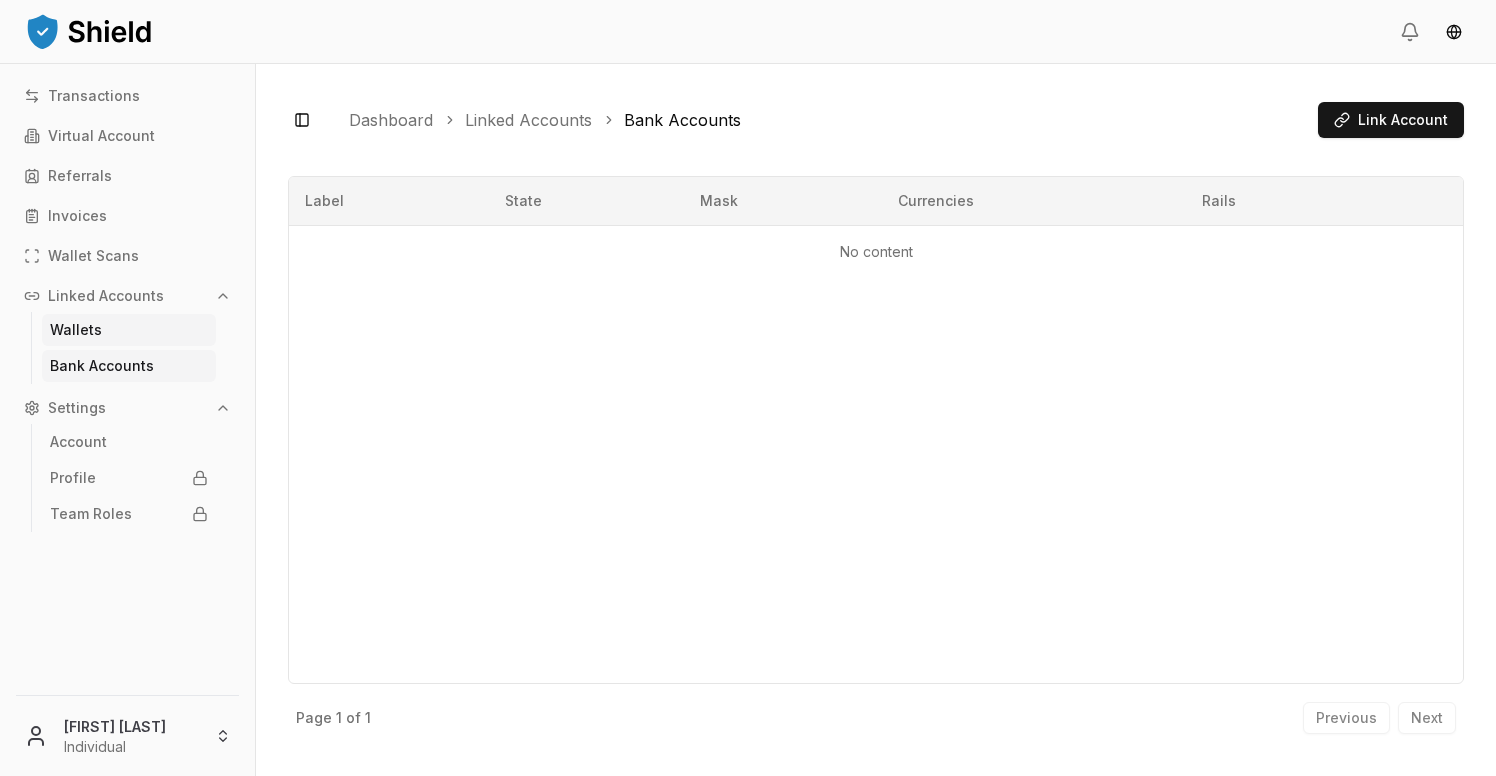 click on "Wallets" at bounding box center [76, 330] 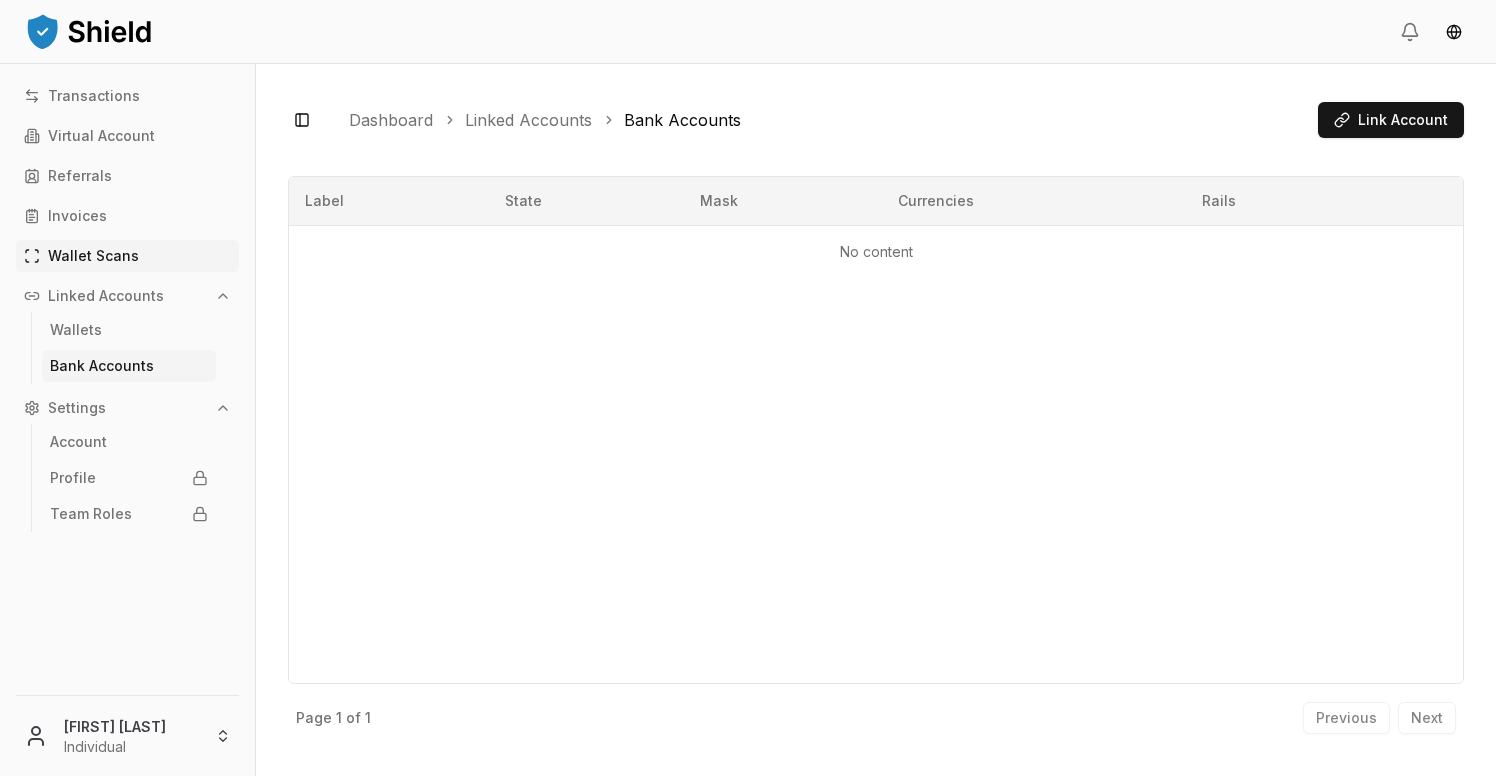 click on "Wallet Scans" at bounding box center (93, 256) 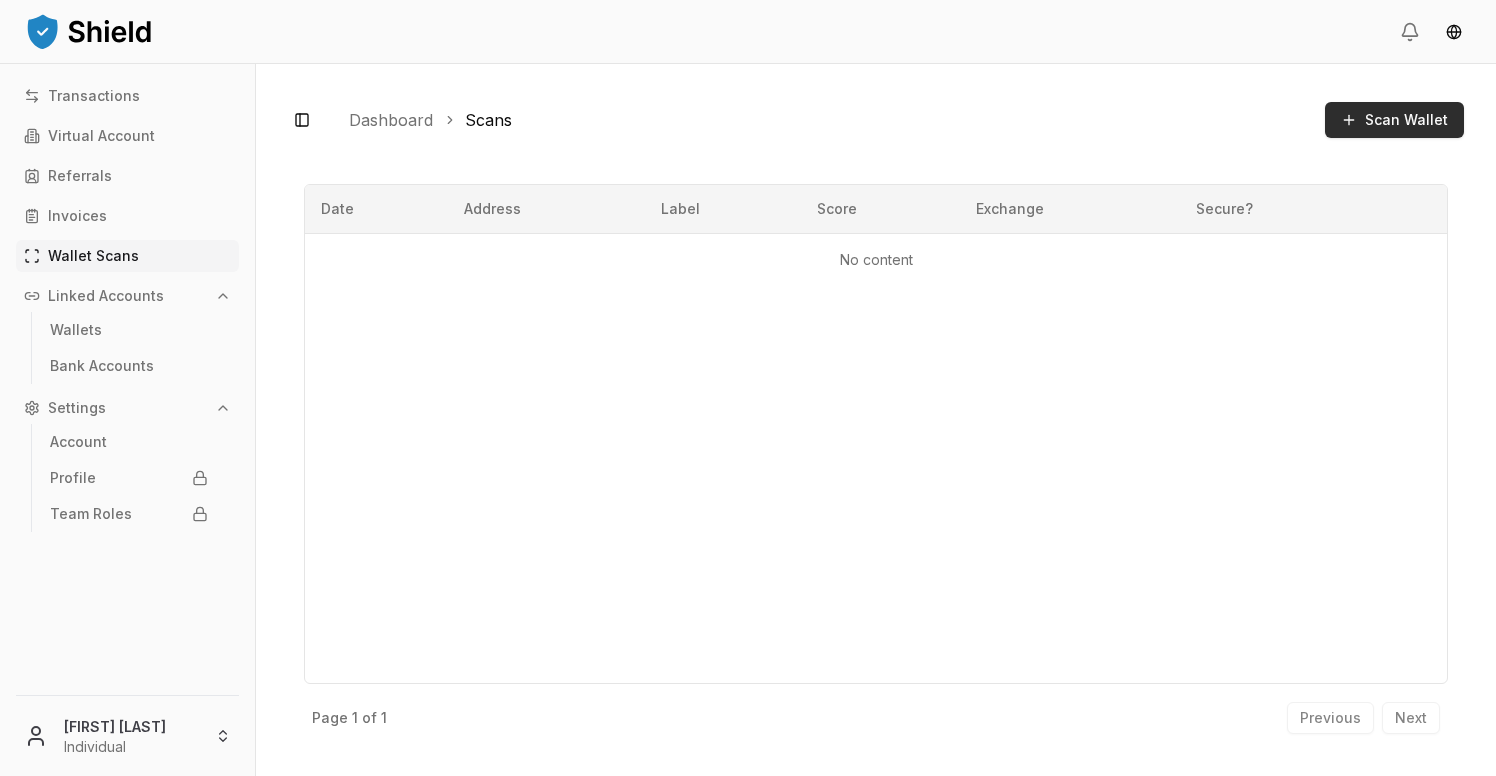 click on "Scan Wallet" at bounding box center [1406, 120] 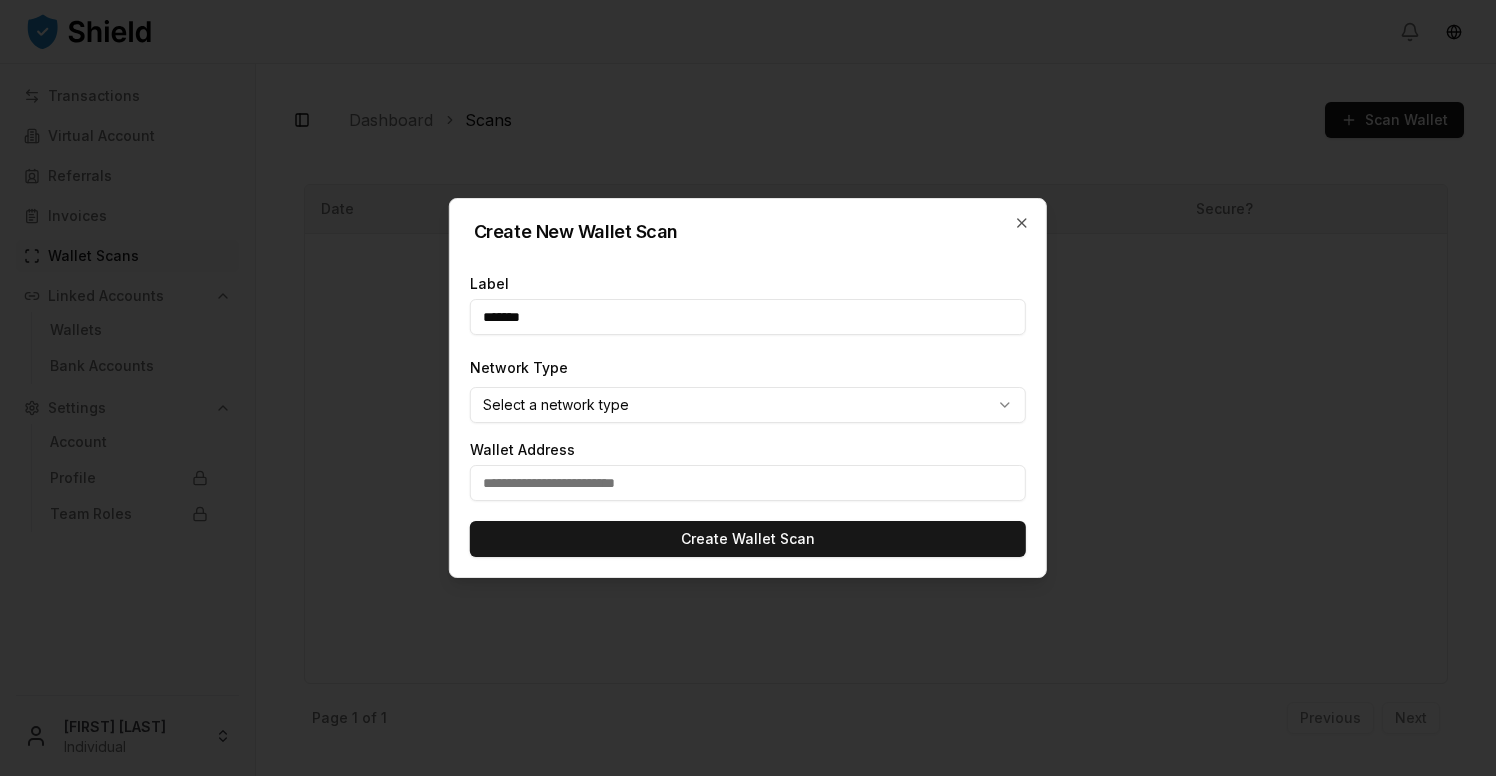 type on "*******" 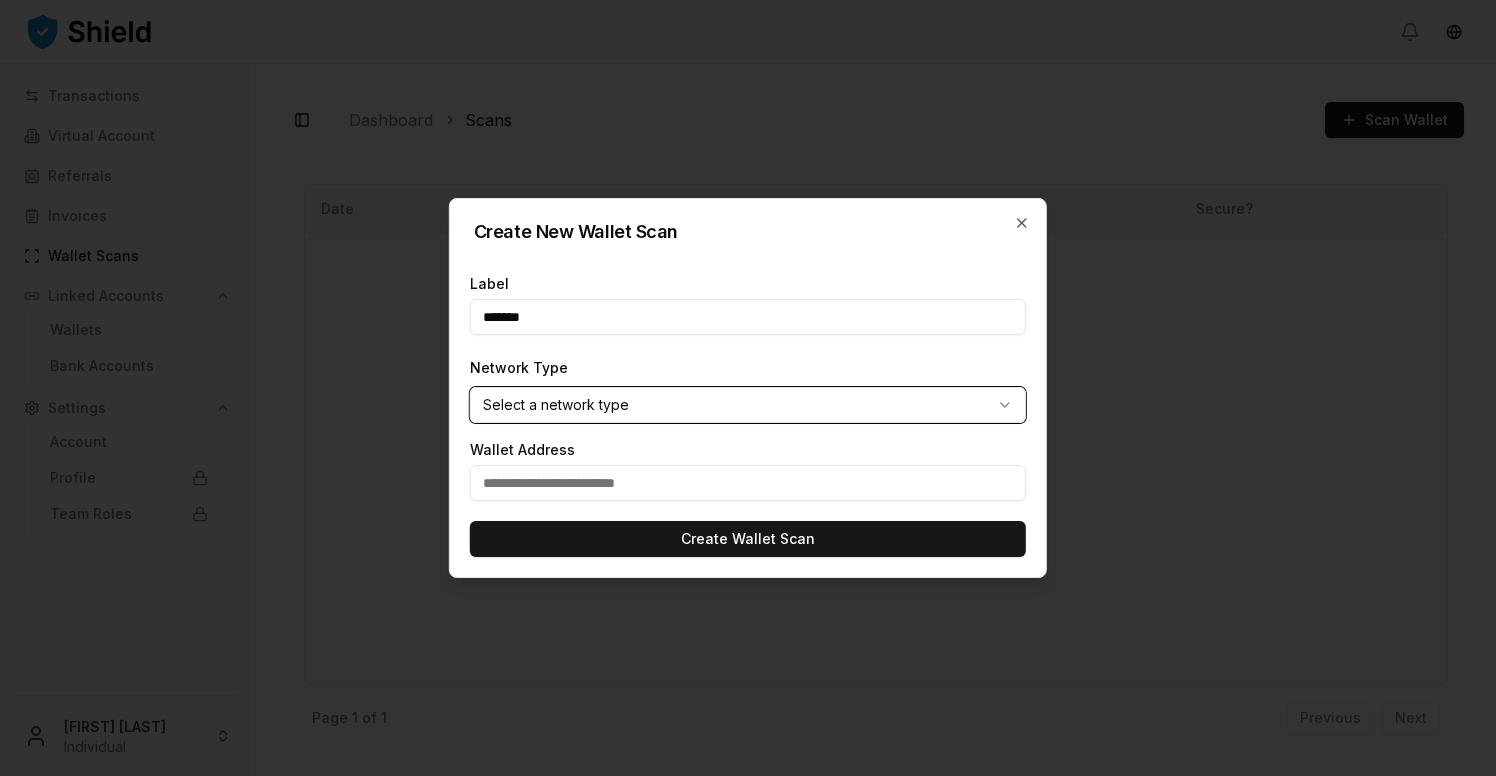 type 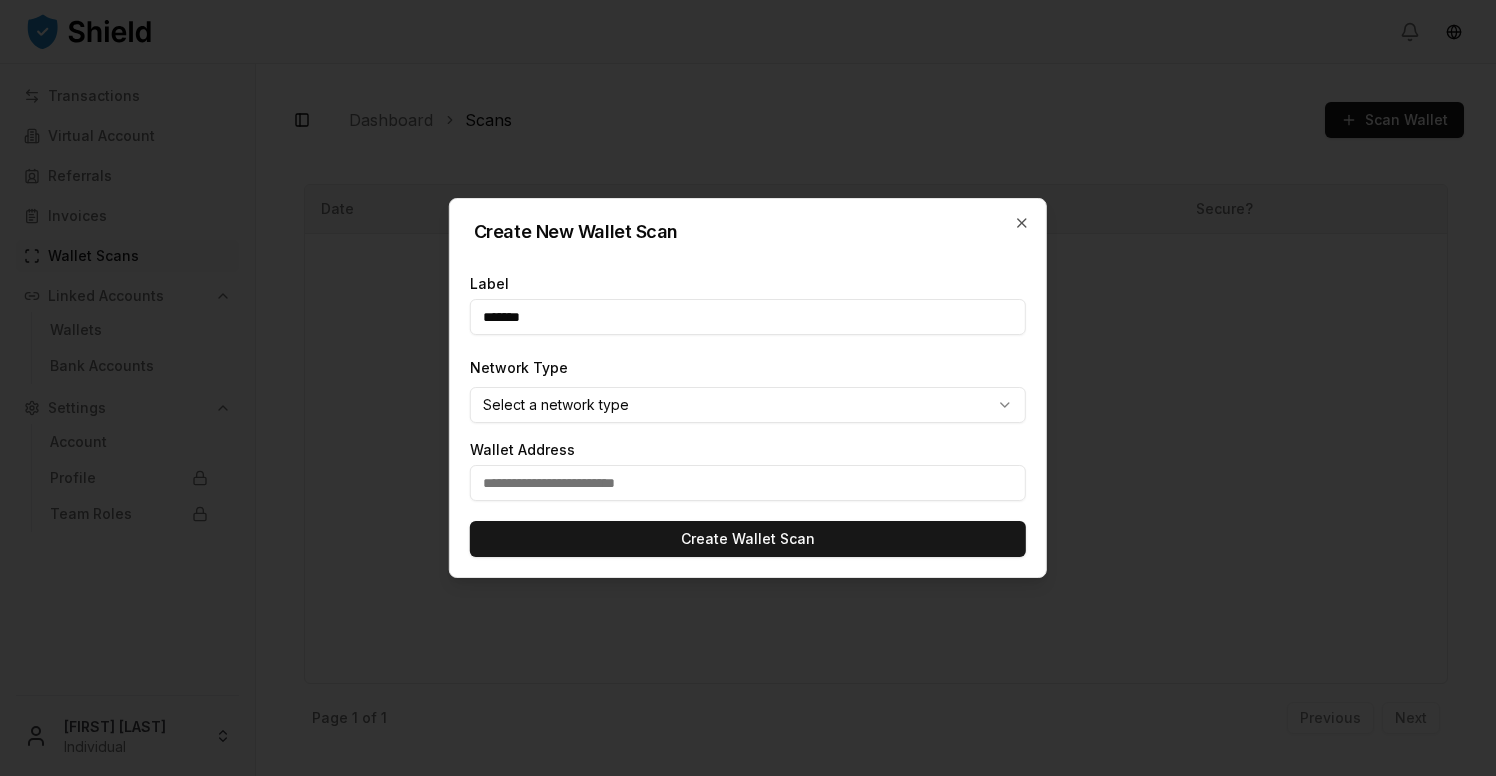 click on "Transactions Virtual Account Referrals Invoices Wallet Scans Linked Accounts Wallets Bank Accounts Settings Account Profile Team Roles [FIRST] [LAST] Individual Toggle Sidebar Dashboard Scans Scan Wallet No content Date Address Label Score Exchange Secure? No content Page 1 of 1 Previous Next Create New Wallet Scan Label ******* Network Type Select a network type ******* ******** ******** **** ******* ****** ******* Wallet Address Create Wallet Scan Close" at bounding box center [748, 388] 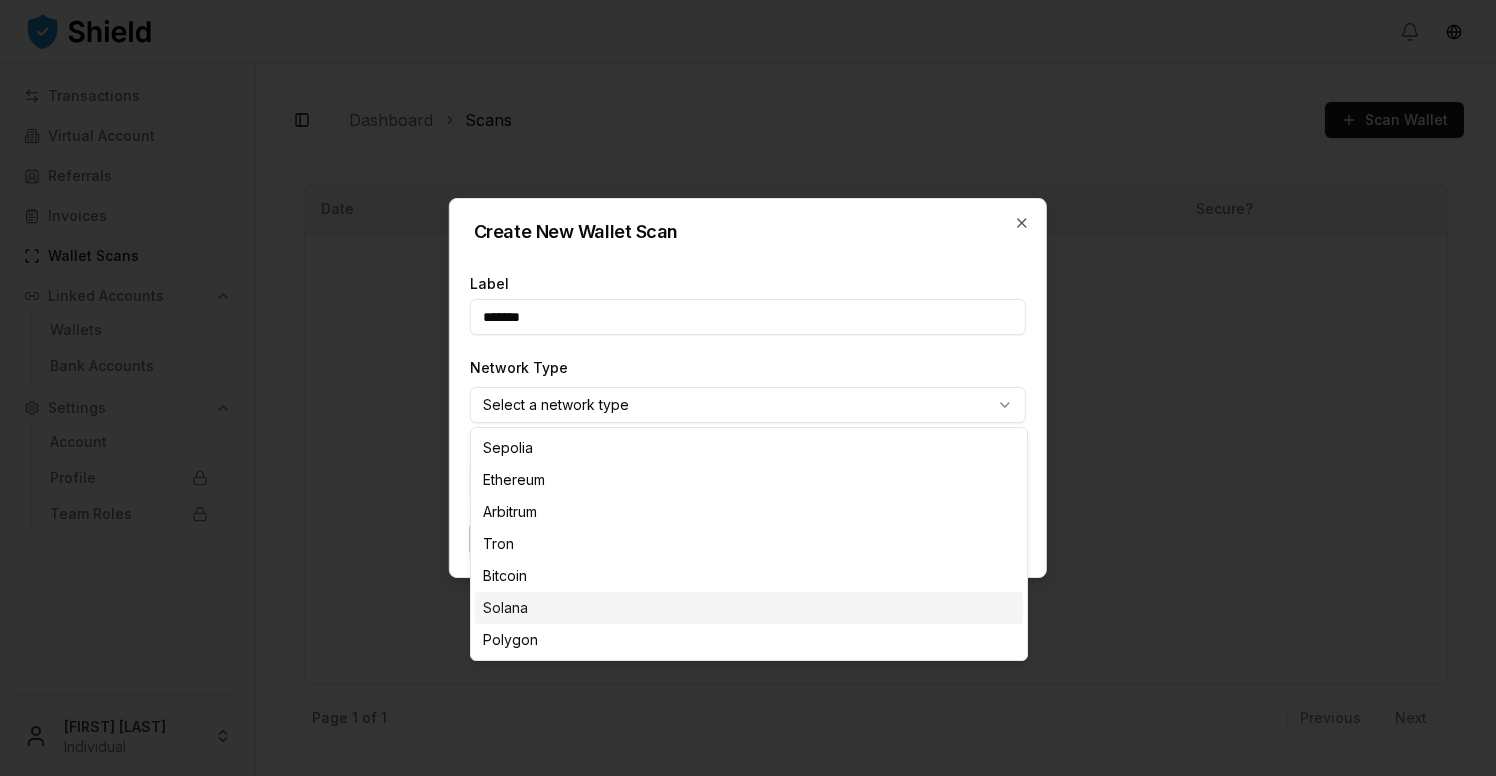 select on "******" 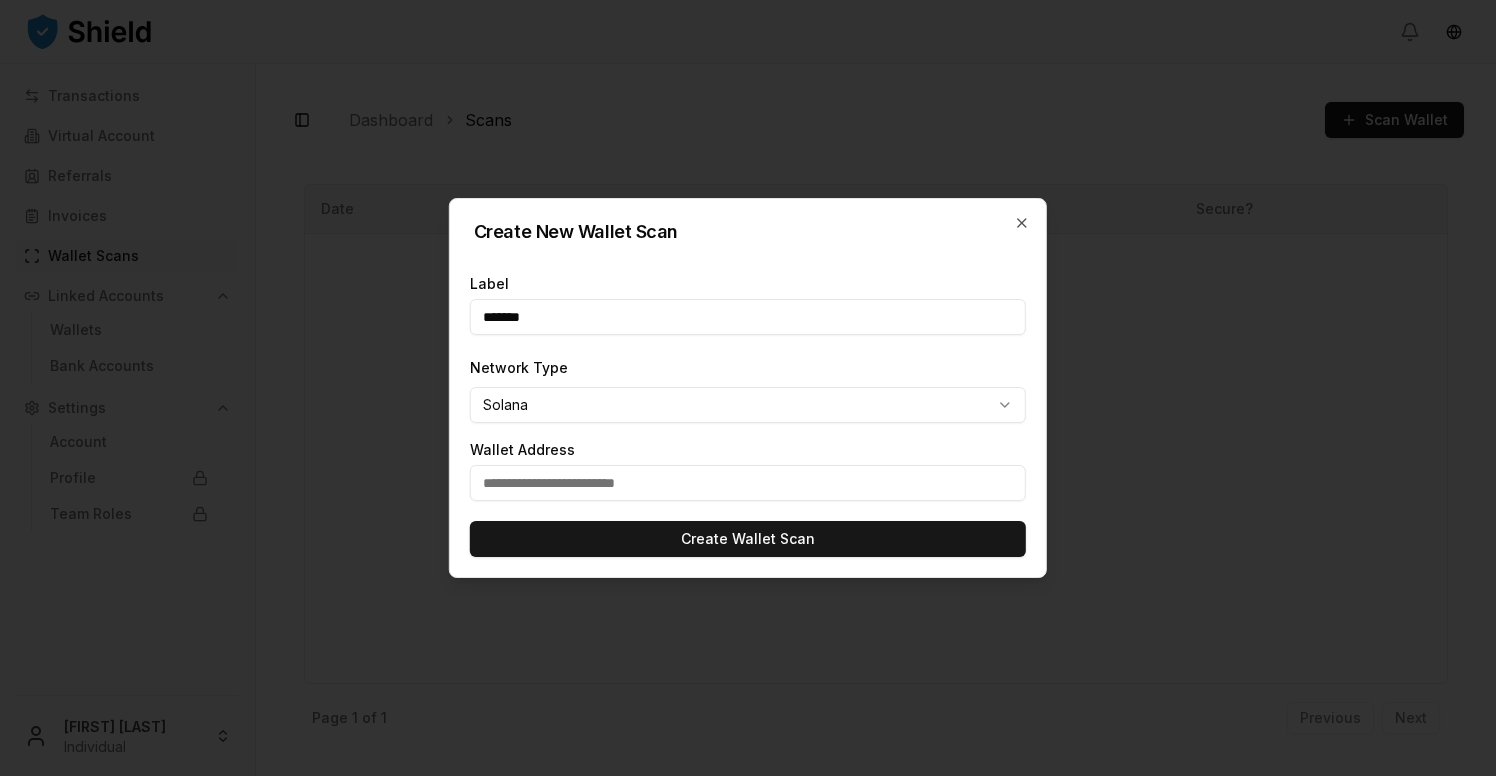 click at bounding box center (748, 483) 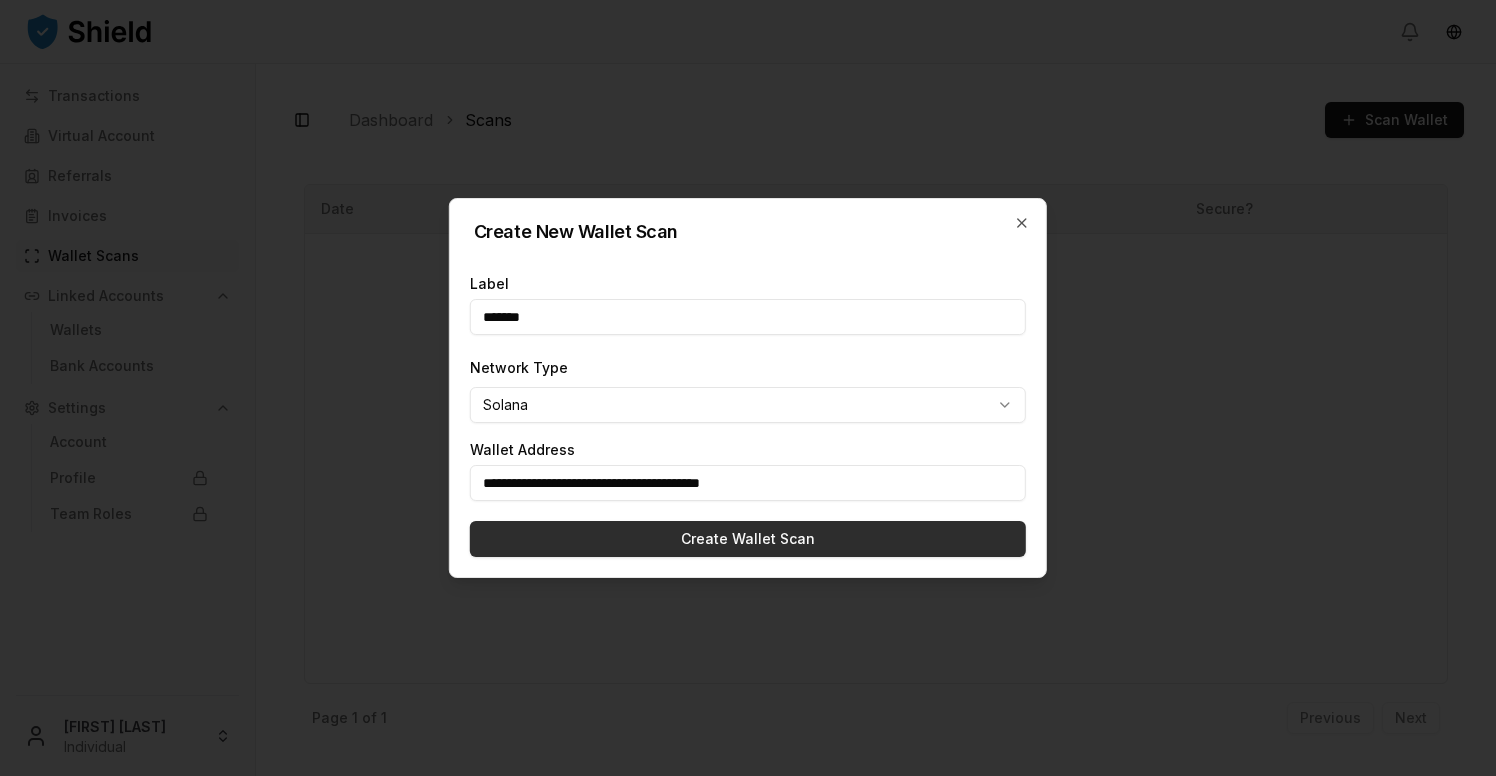 type on "**********" 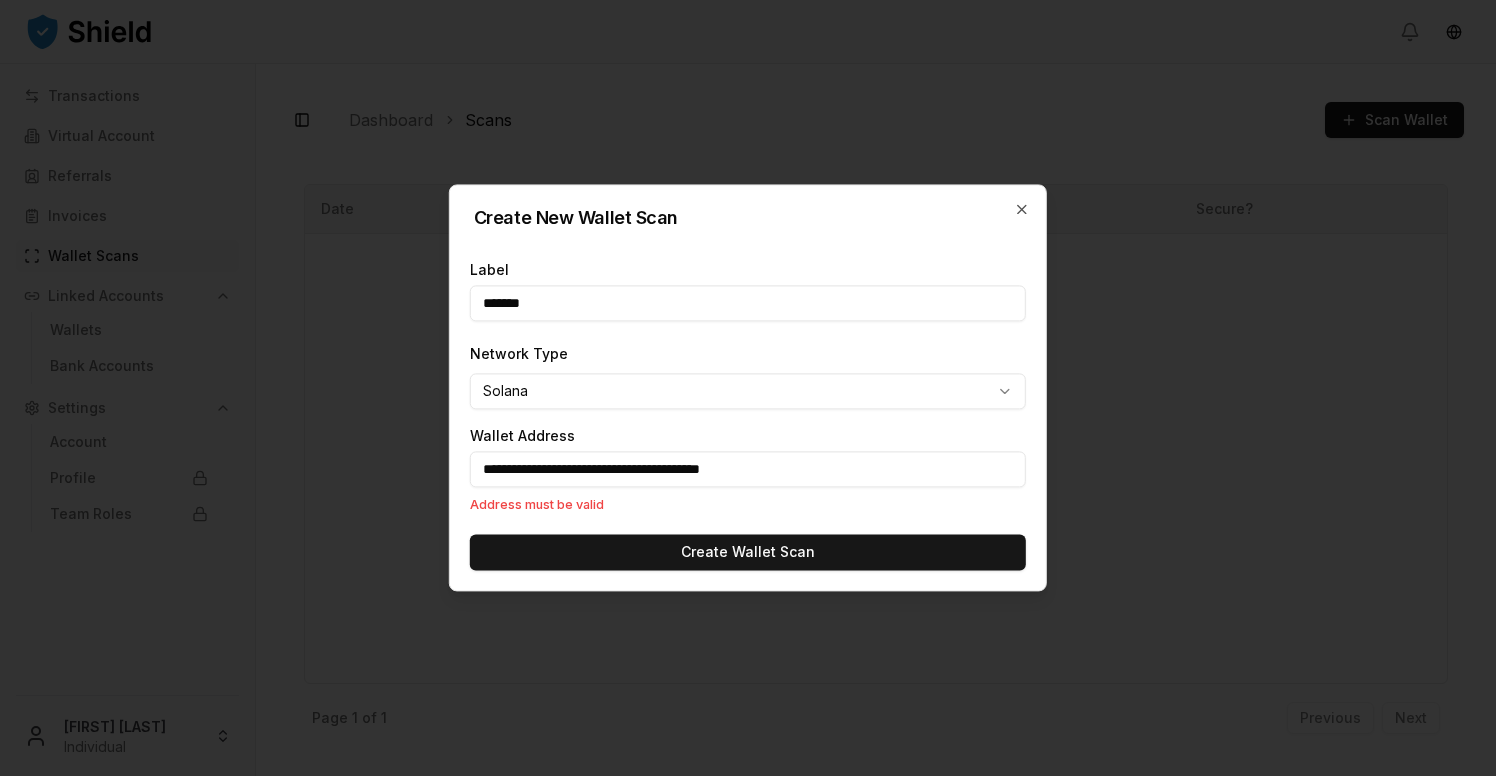 drag, startPoint x: 866, startPoint y: 468, endPoint x: 369, endPoint y: 445, distance: 497.53192 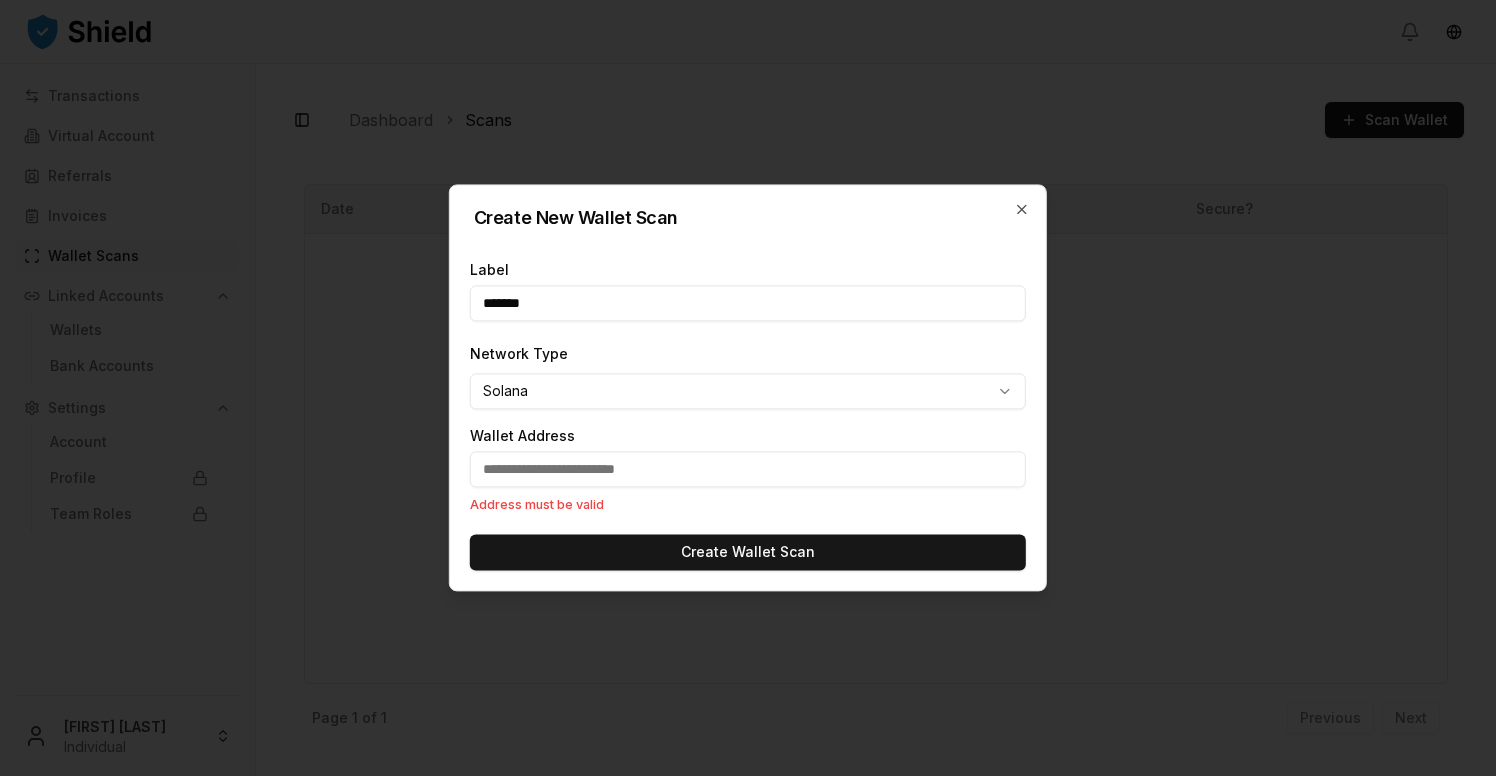 paste on "**********" 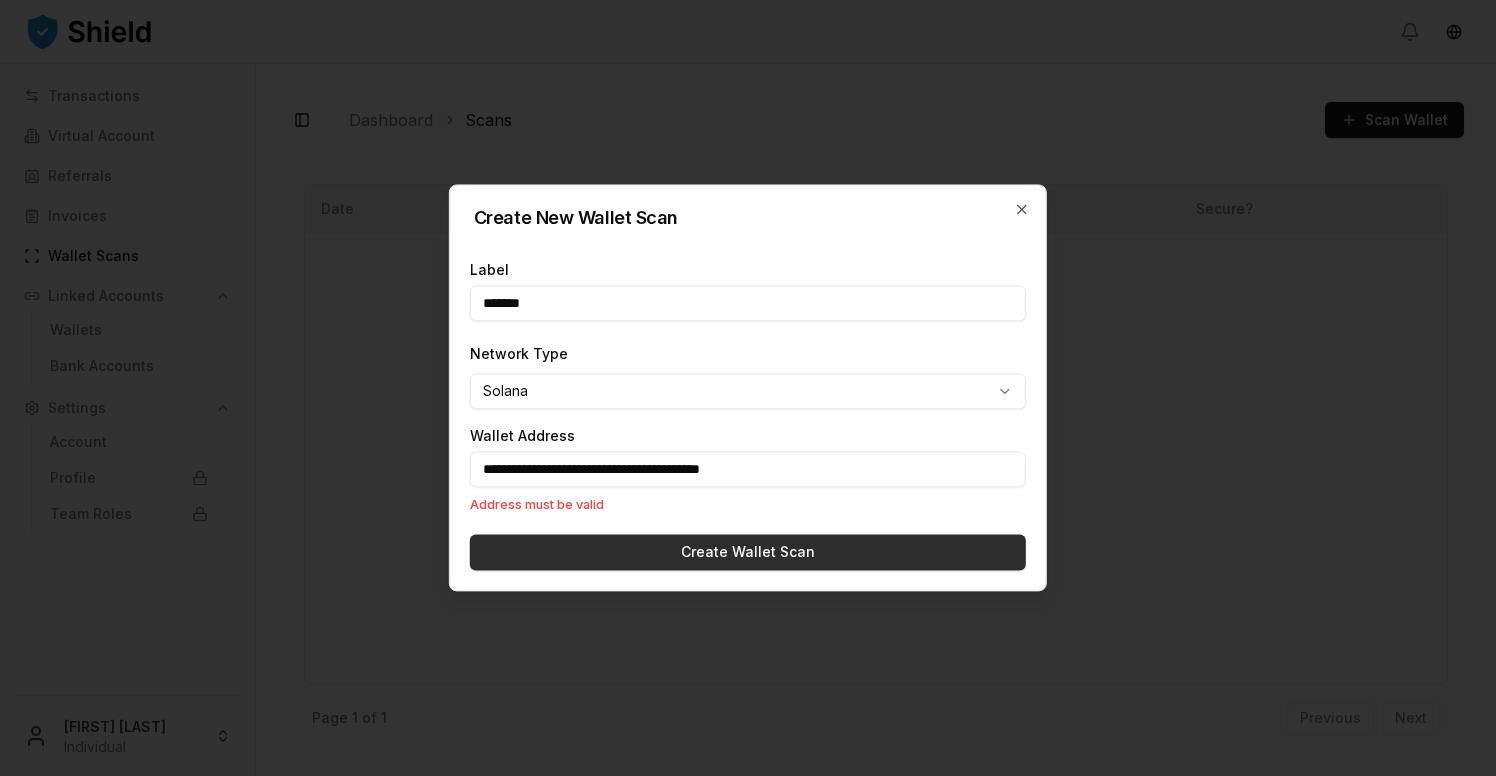 click on "Create Wallet Scan" at bounding box center (748, 553) 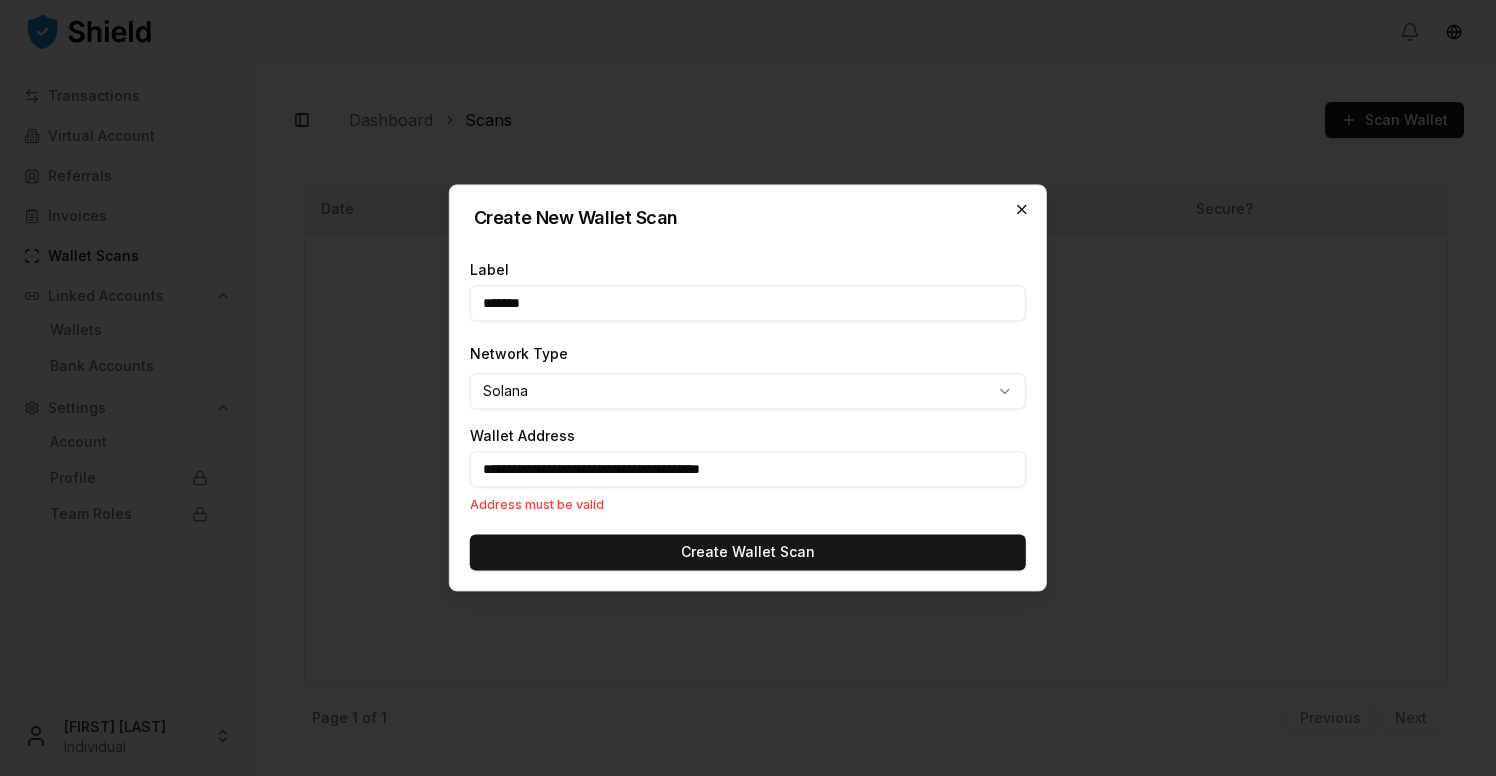 click 